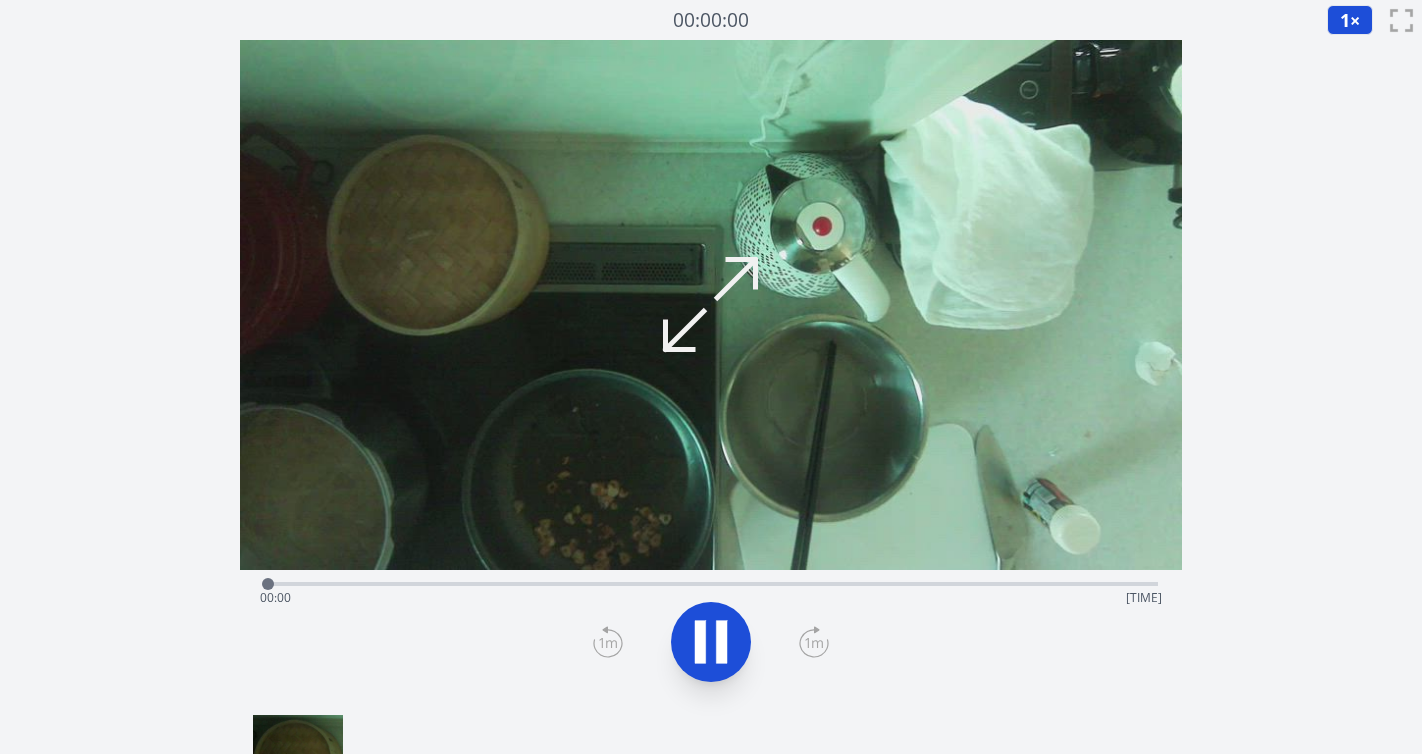 scroll, scrollTop: 0, scrollLeft: 0, axis: both 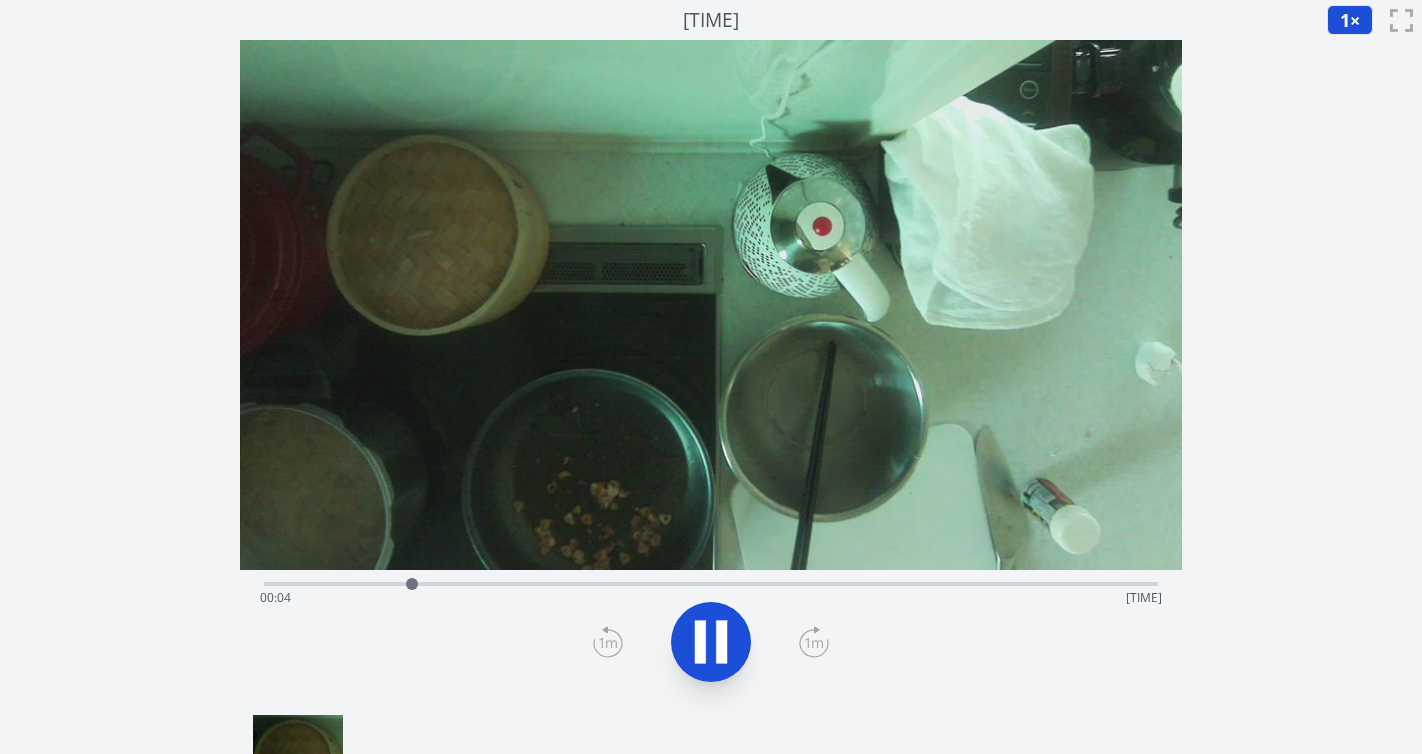 click on "経過時間: [TIME]
残り時間: [TIME]" at bounding box center [711, 598] 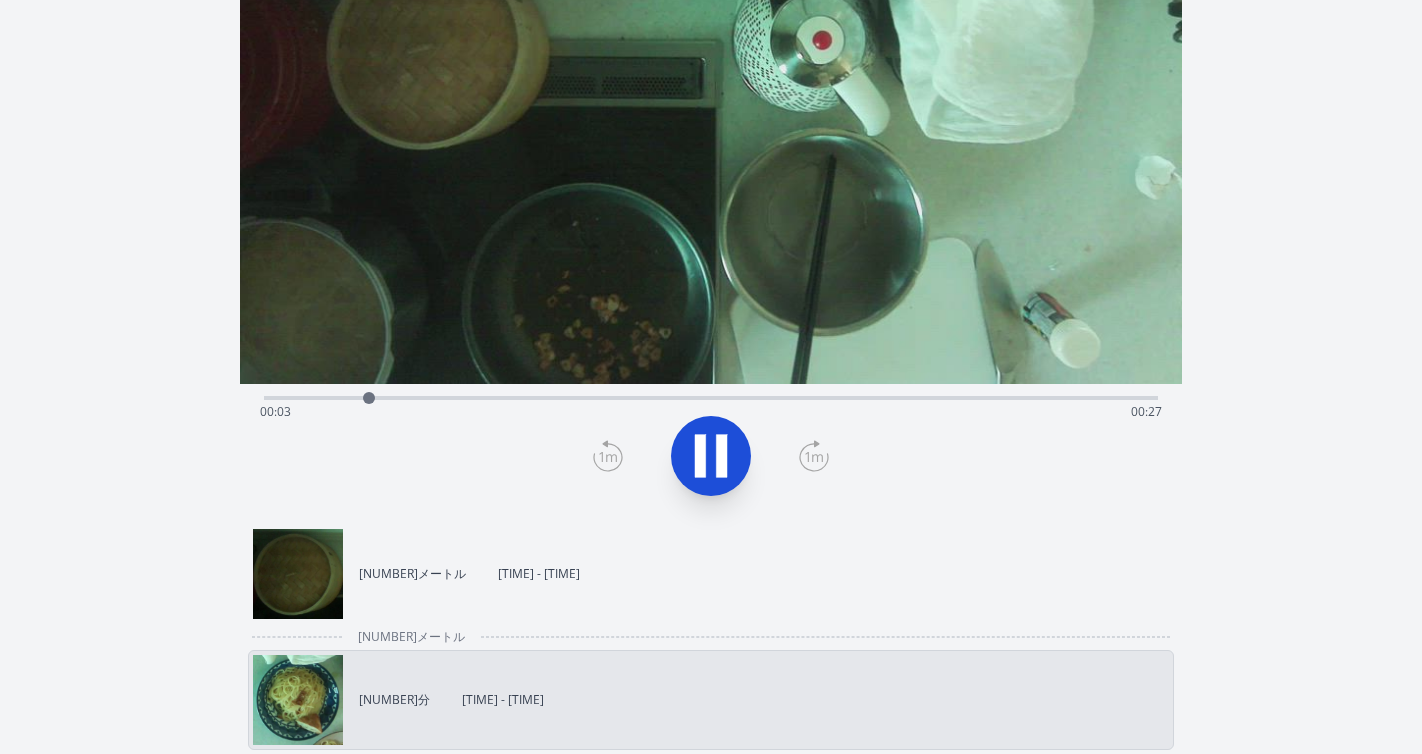 scroll, scrollTop: 172, scrollLeft: 0, axis: vertical 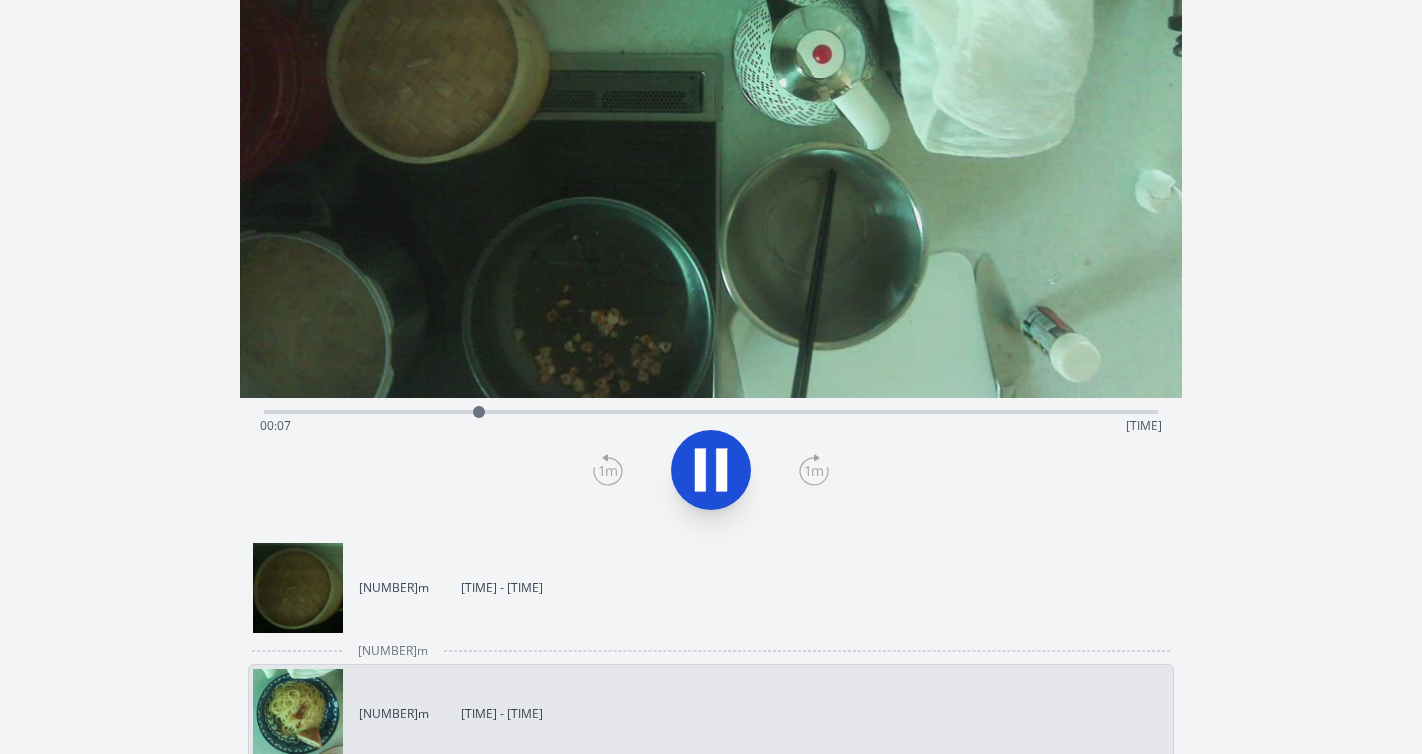 click on "00:07" at bounding box center (275, 425) 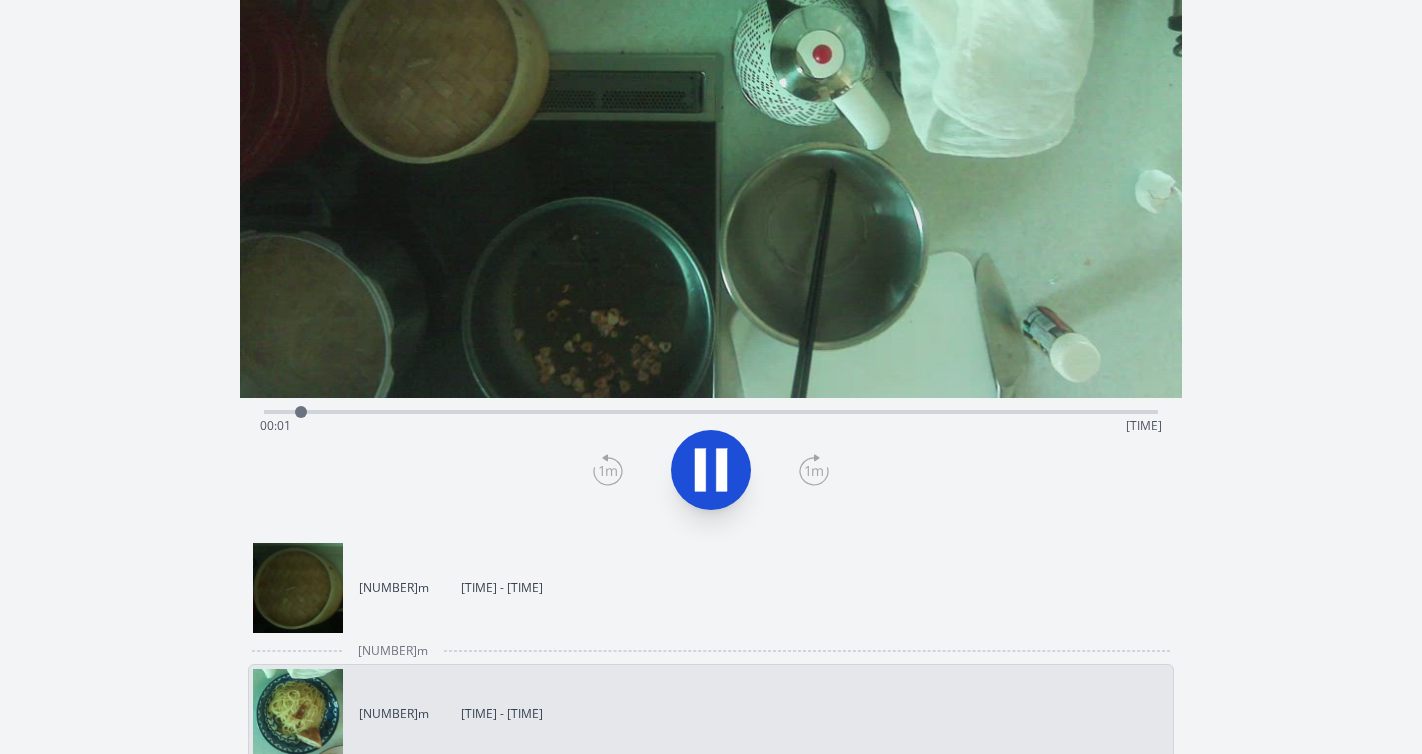 click 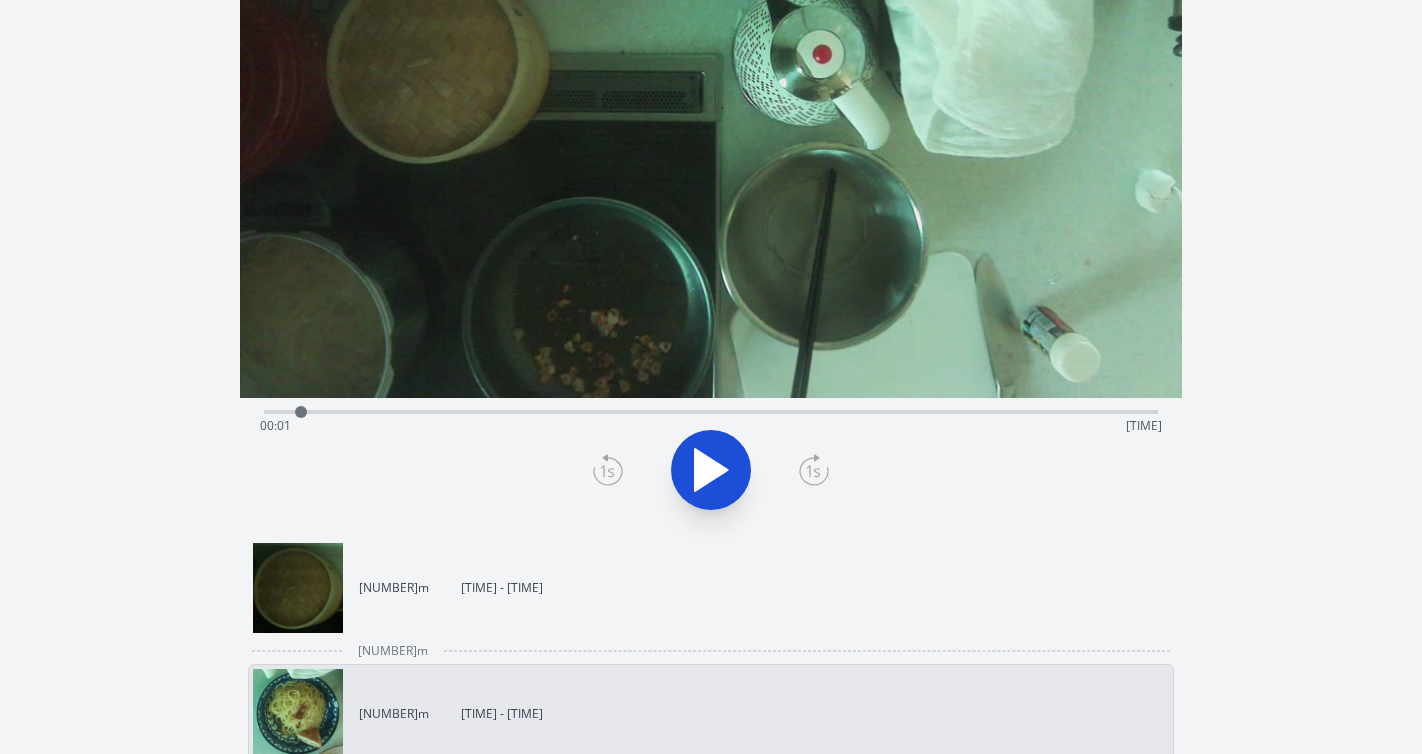 click on "Time elapsed:  [TIME]
Time remaining:  [TIME]" at bounding box center (711, 426) 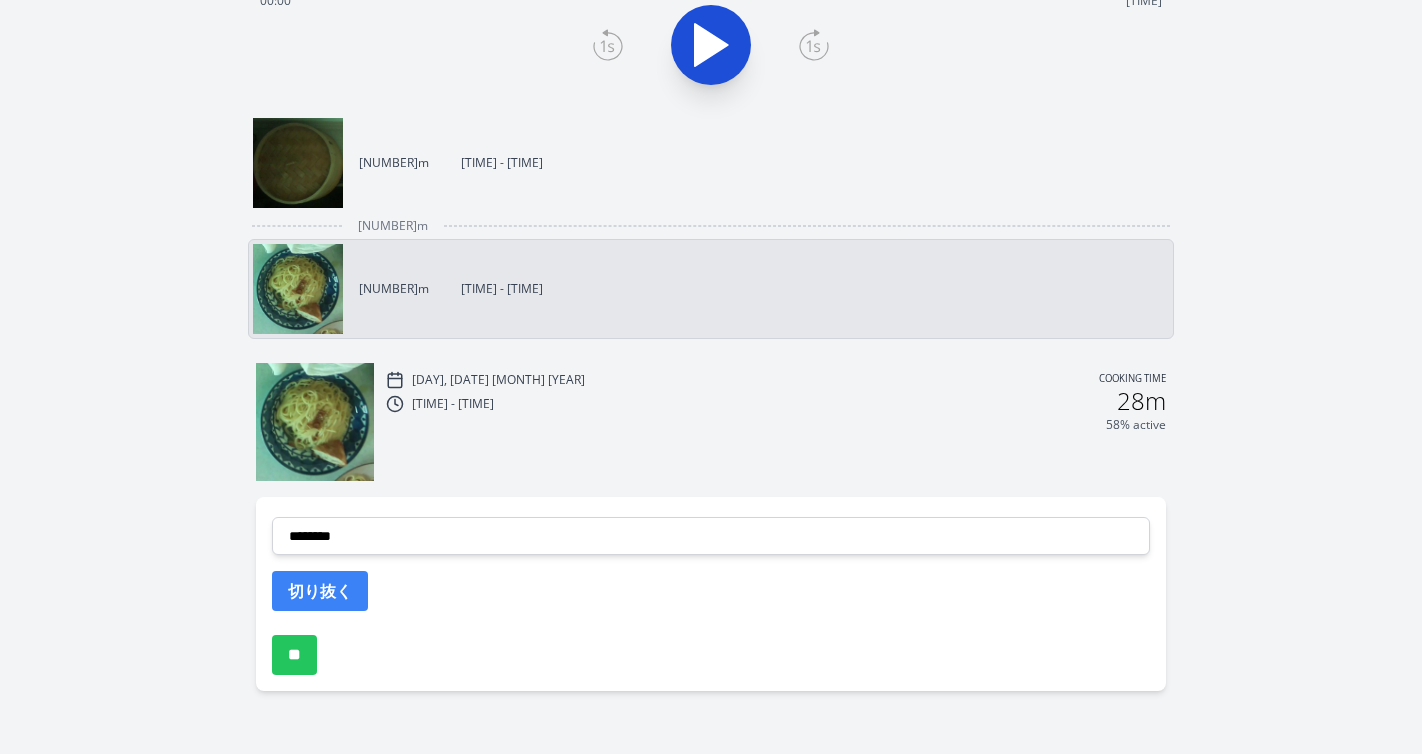 scroll, scrollTop: 630, scrollLeft: 0, axis: vertical 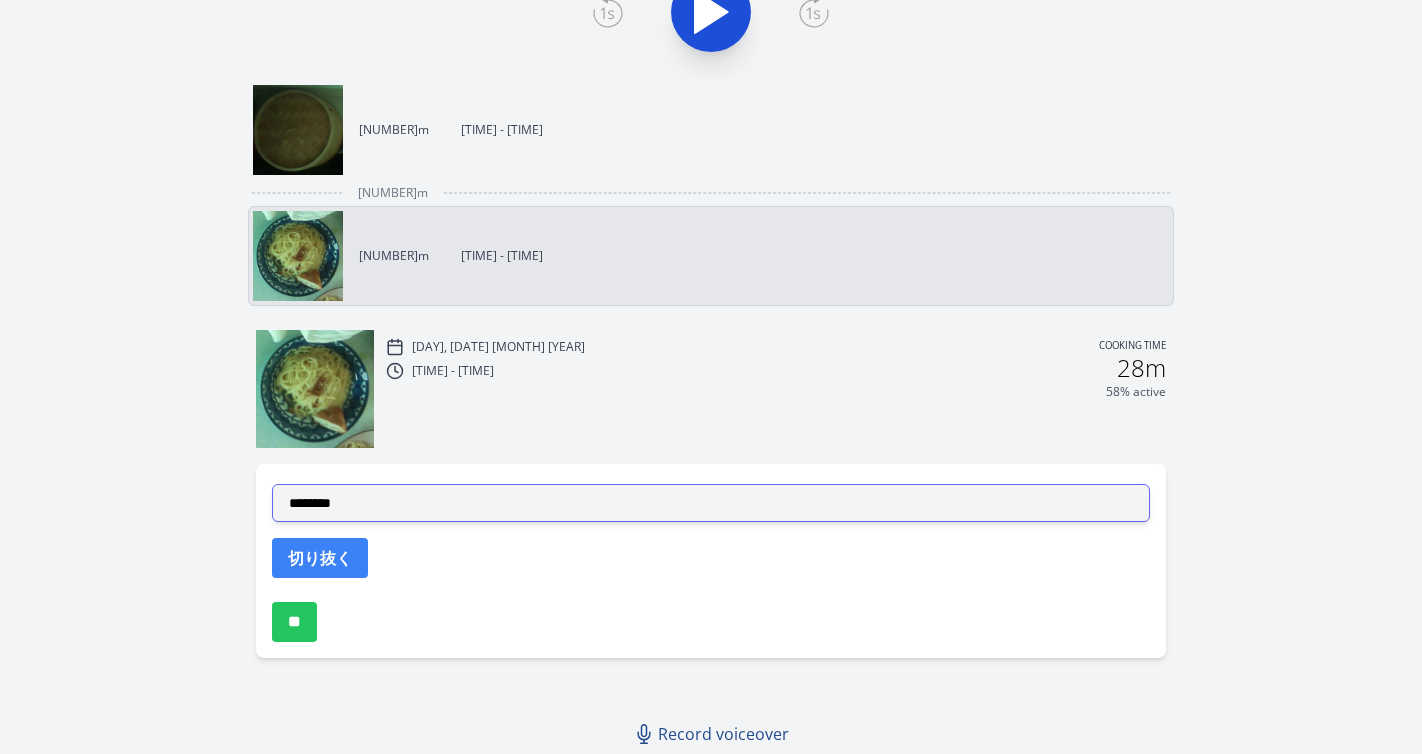 click on "**********" at bounding box center (711, 503) 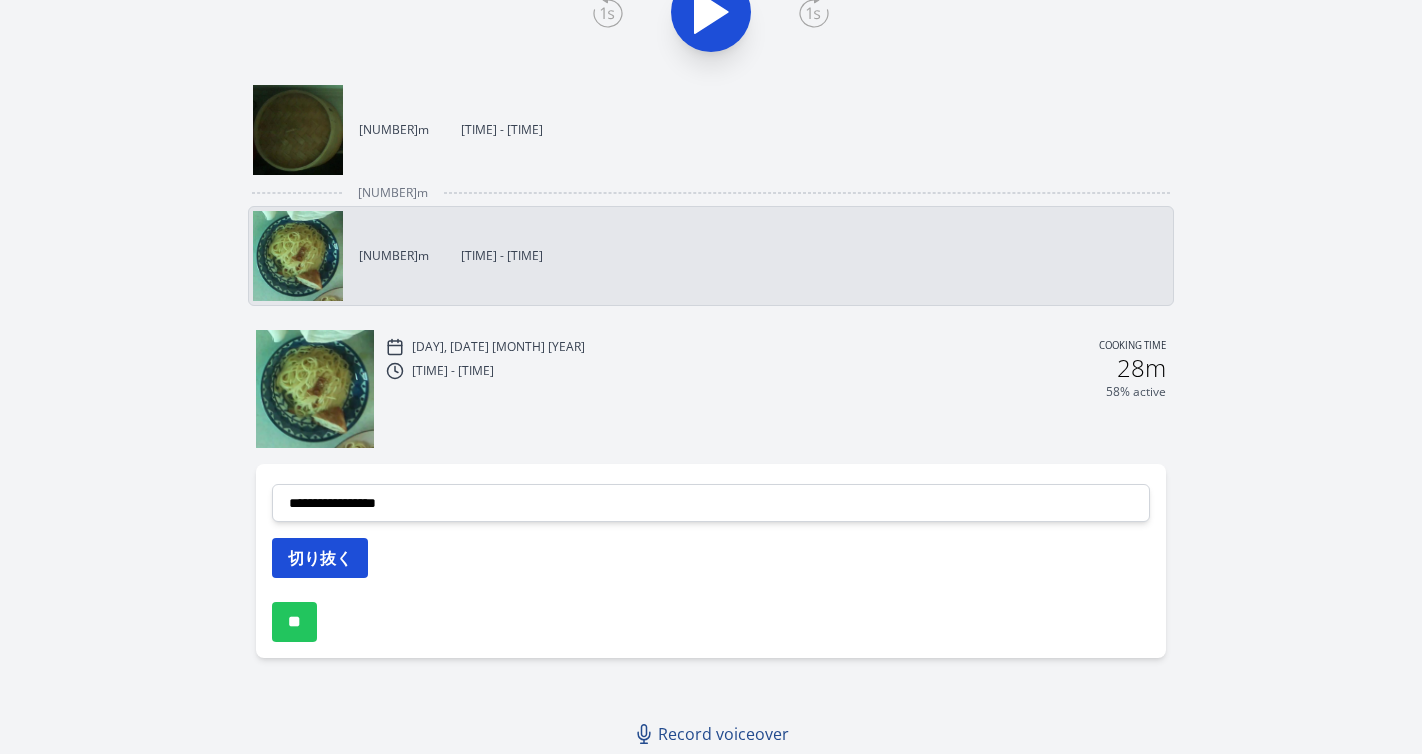 click on "切り抜く" at bounding box center [320, 558] 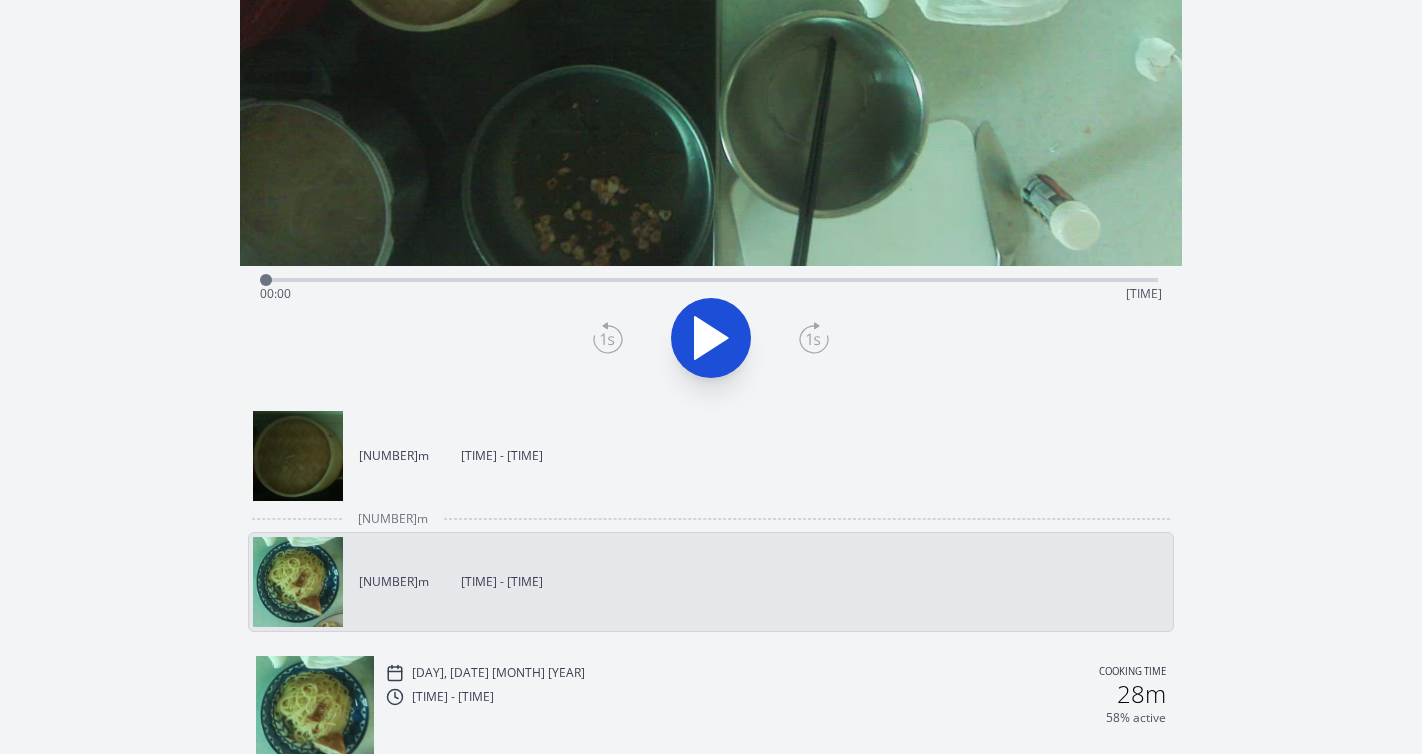 scroll, scrollTop: 203, scrollLeft: 0, axis: vertical 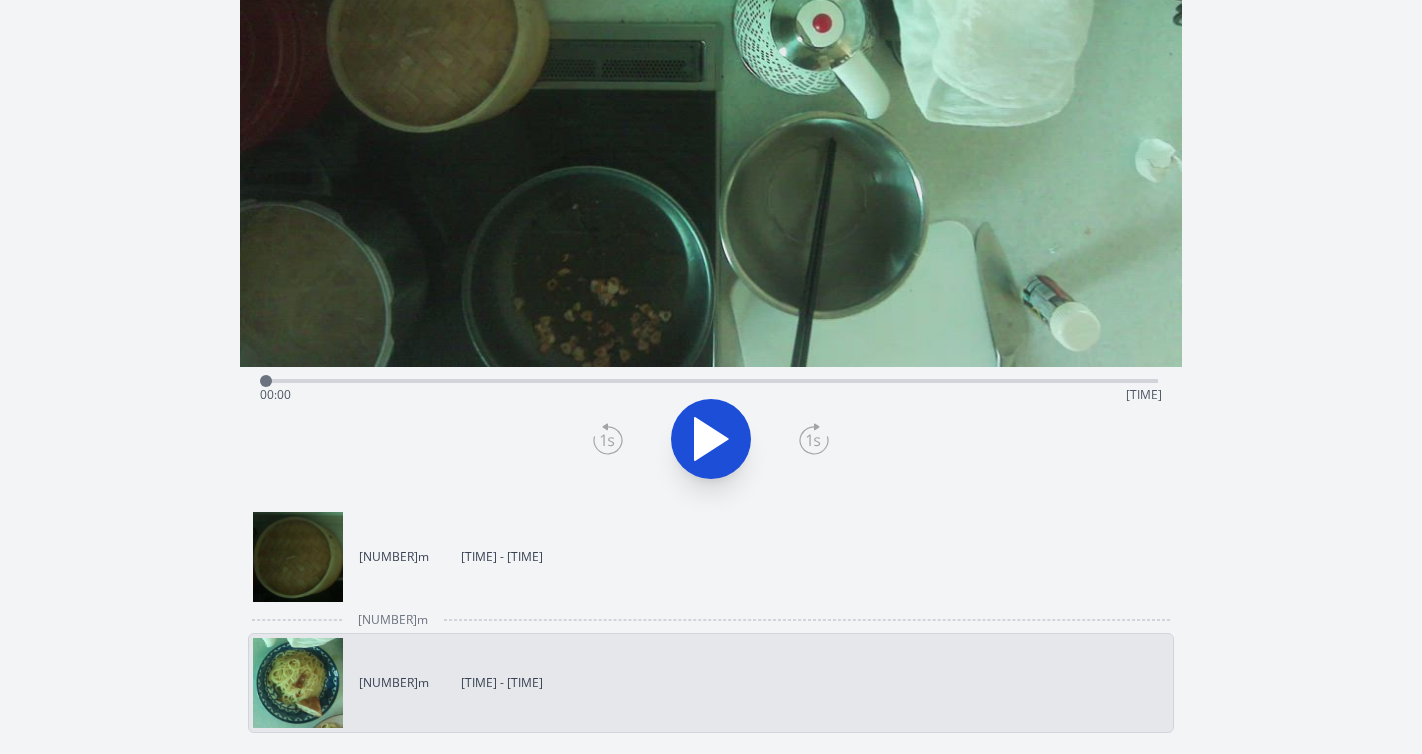 click on "Time elapsed:  [TIME]
Time remaining:  [TIME]" at bounding box center [711, 395] 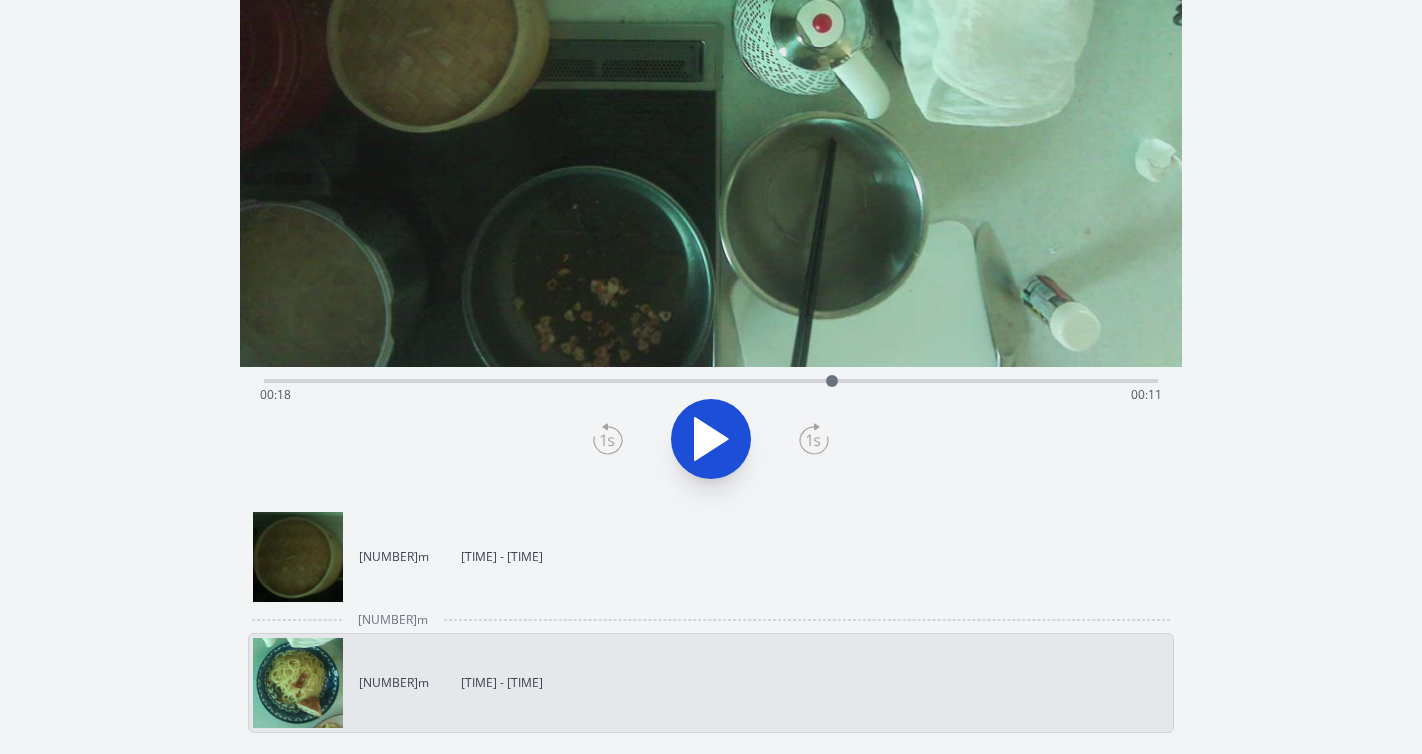 click on "Time elapsed:  [TIME]
Time remaining:  [TIME]" at bounding box center [711, 395] 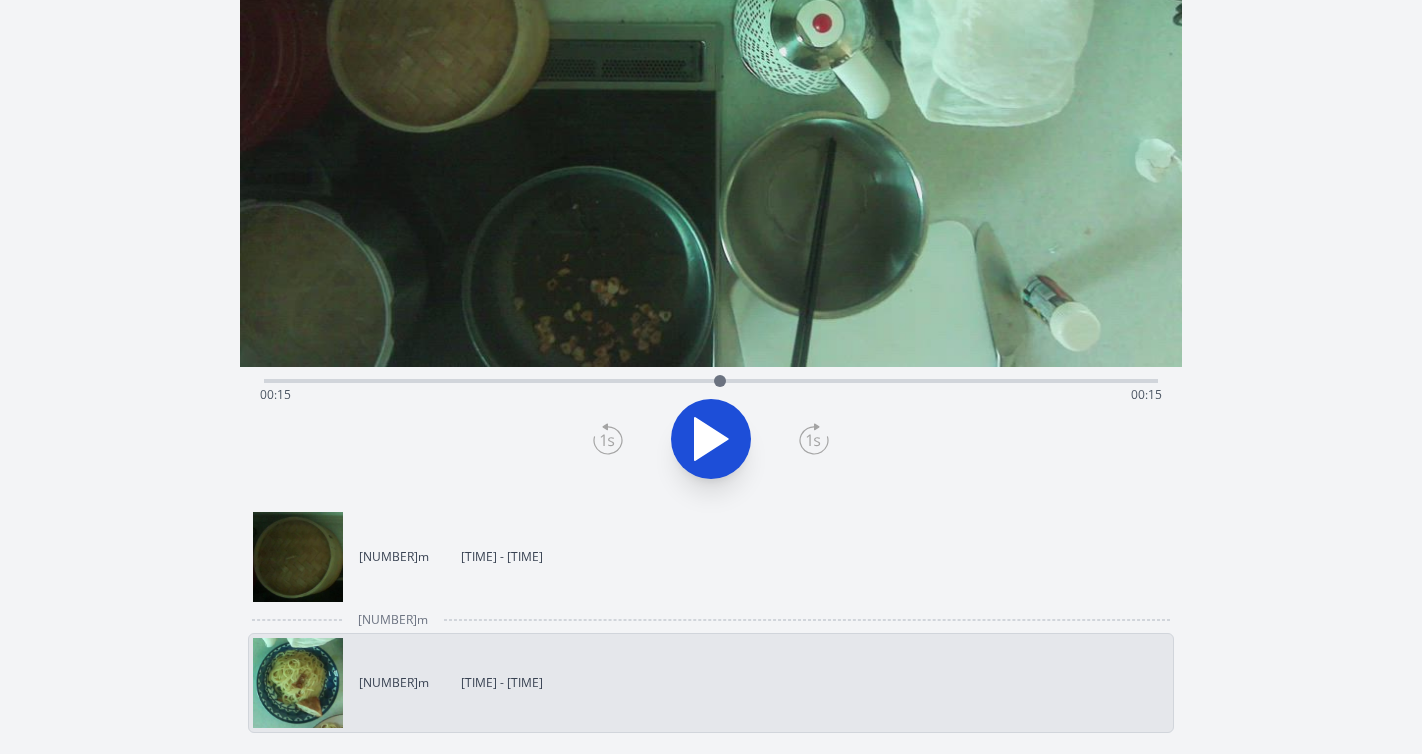 click 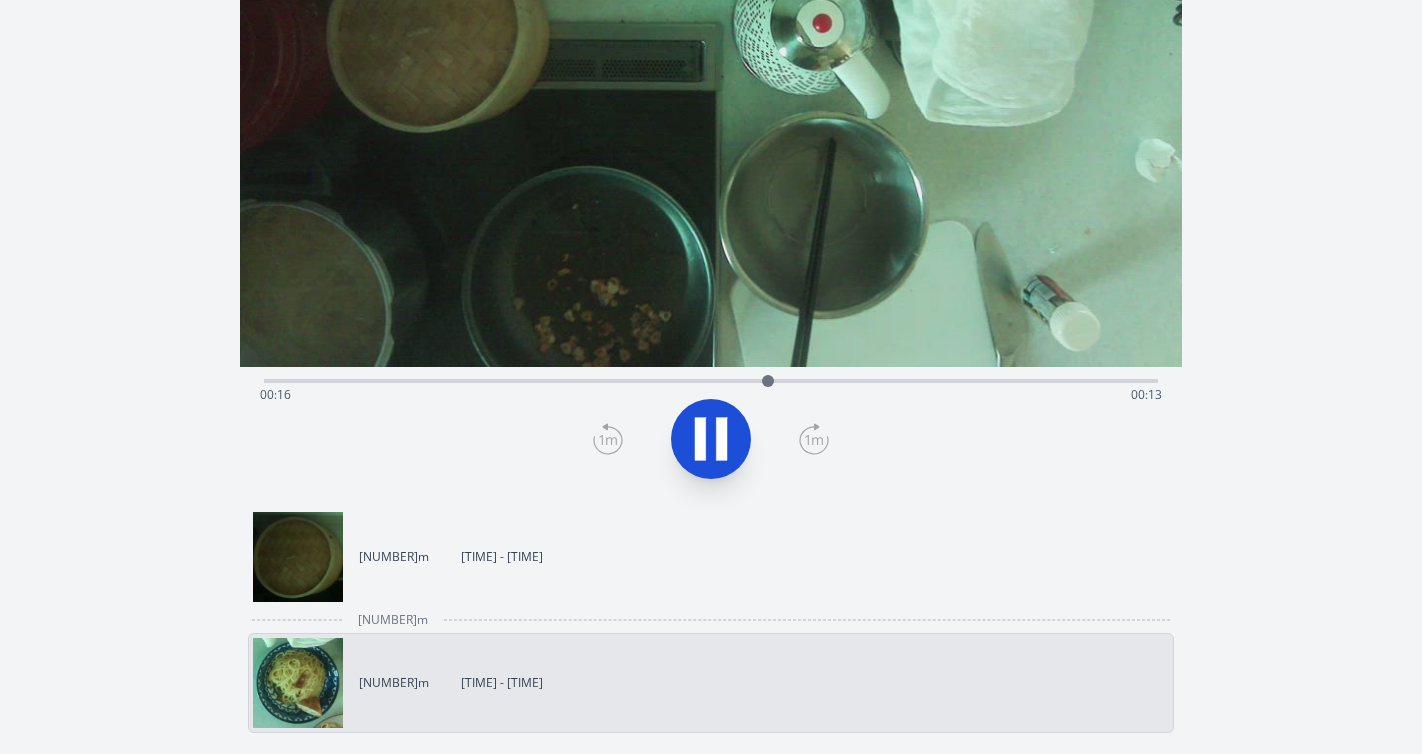 click 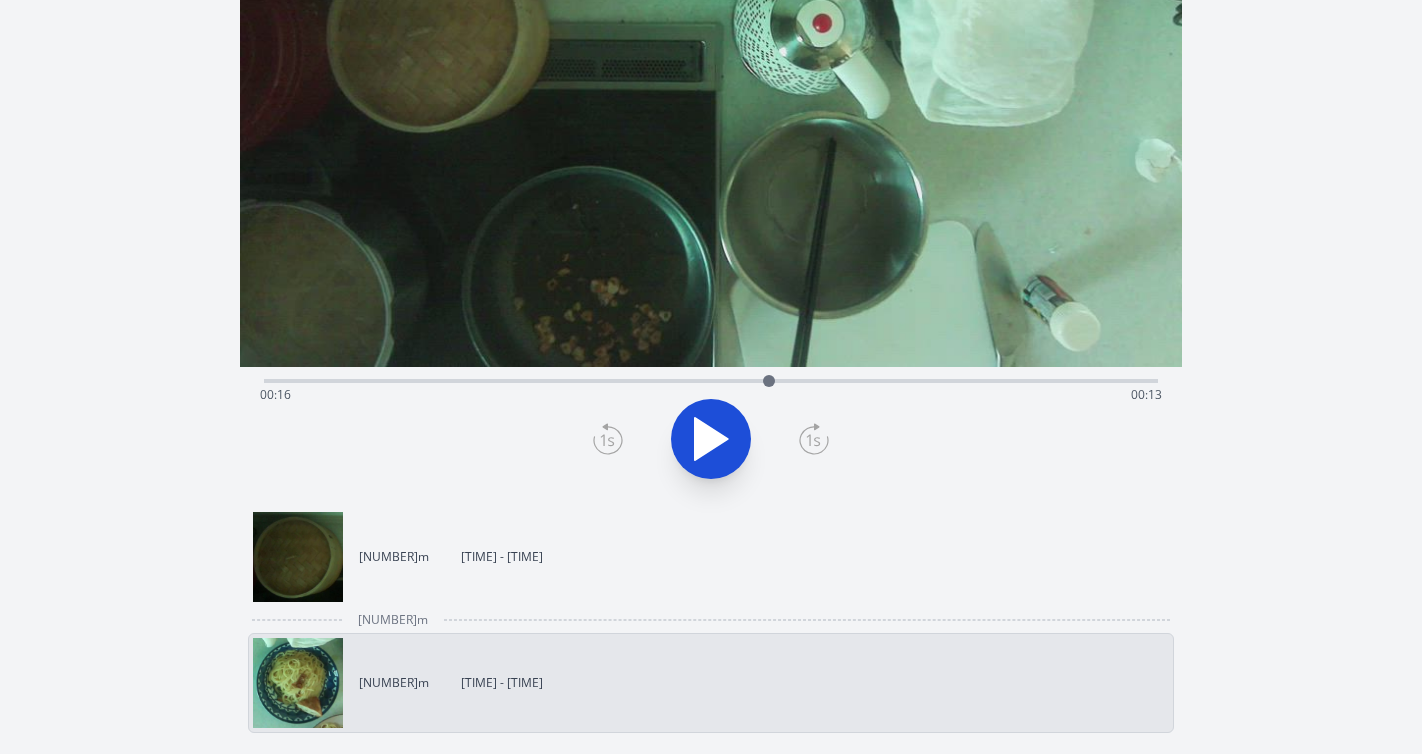 click 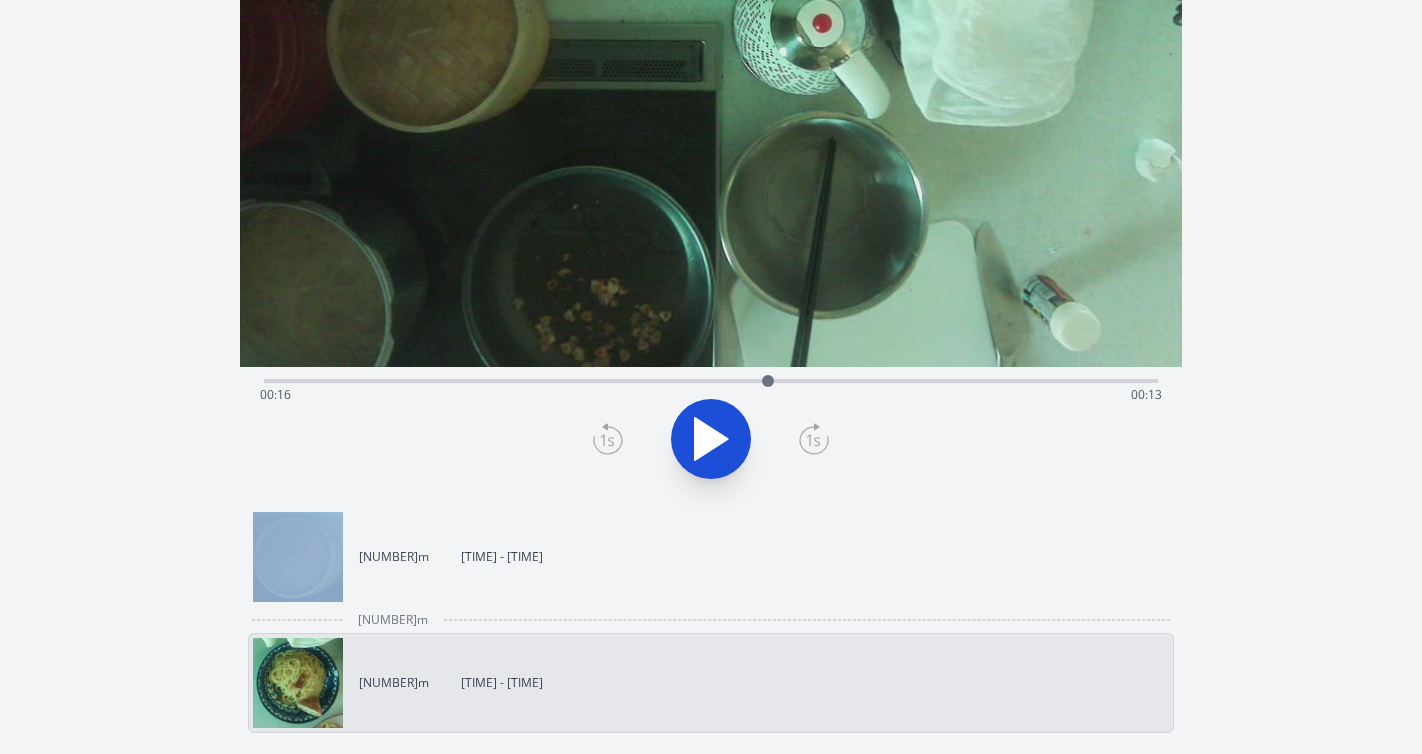 click 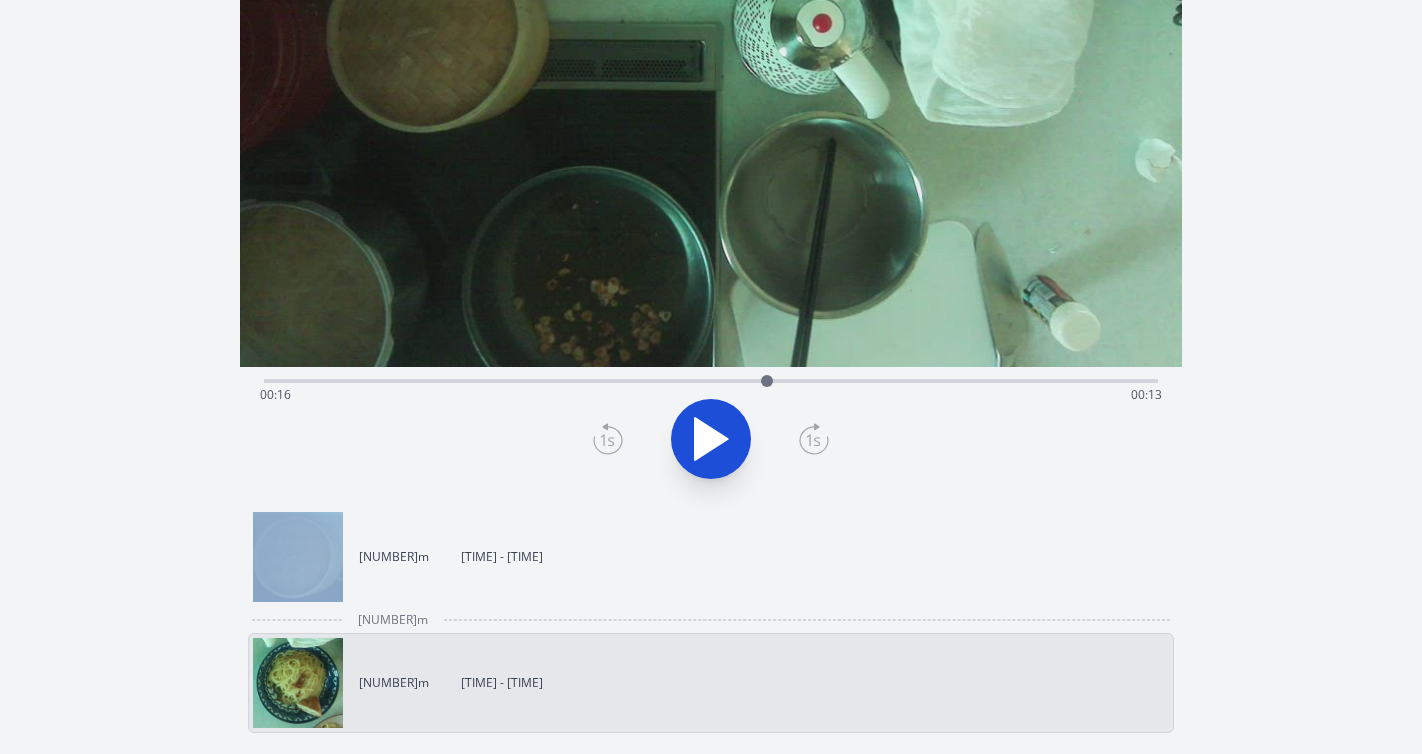 click 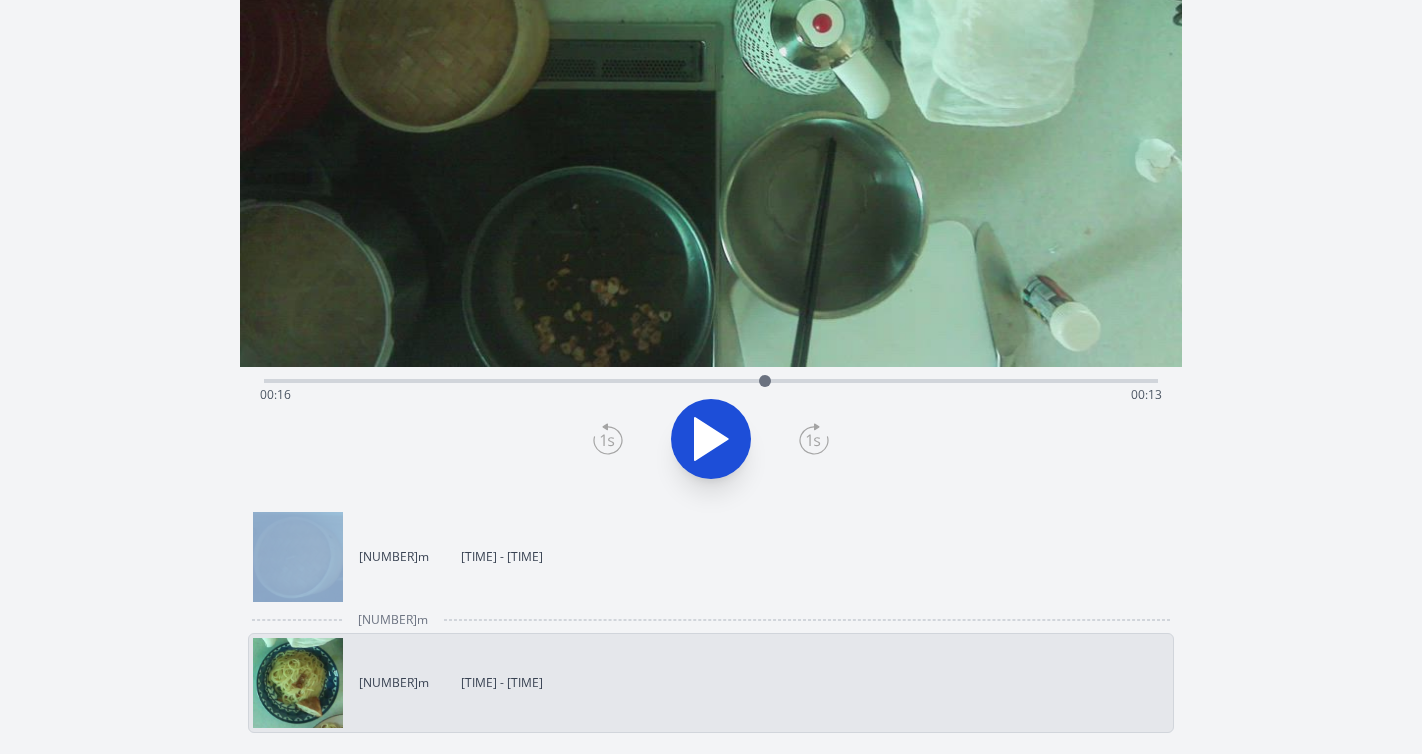 click 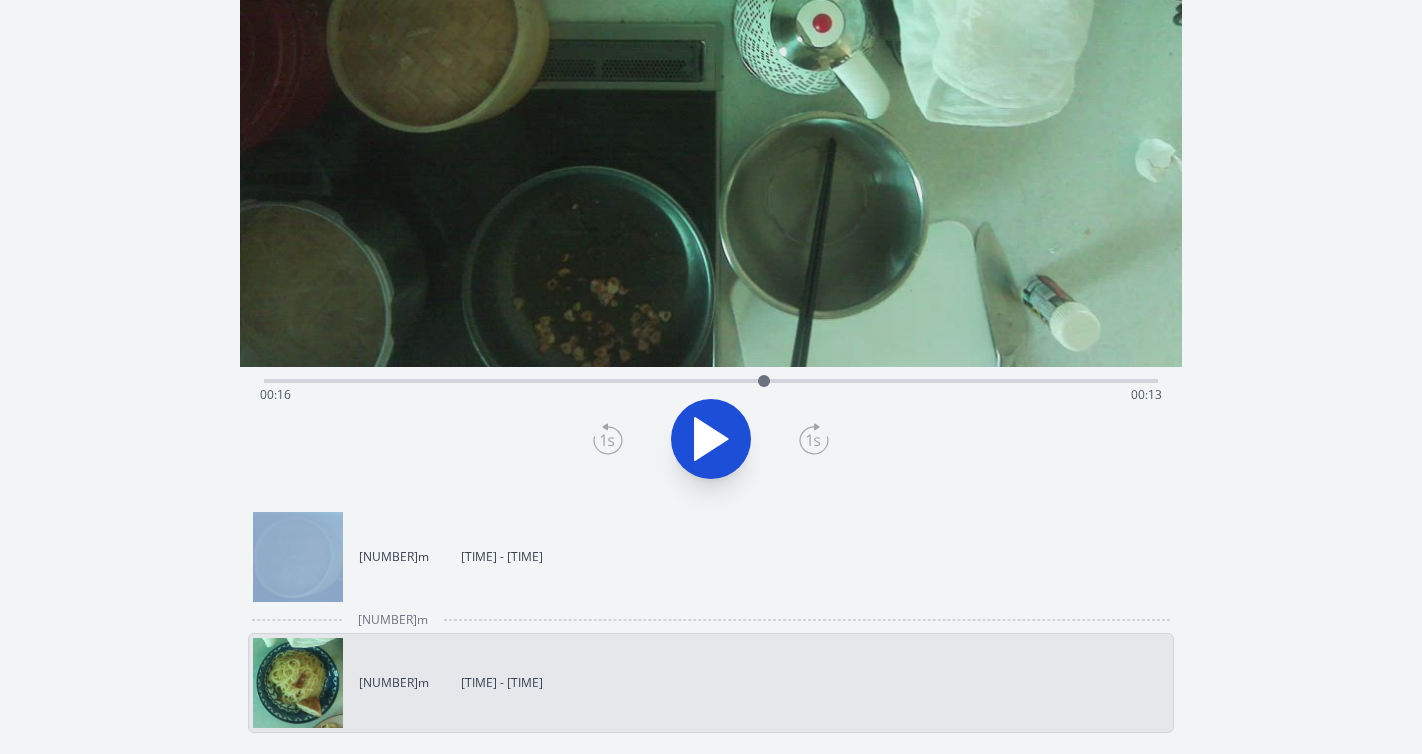 click 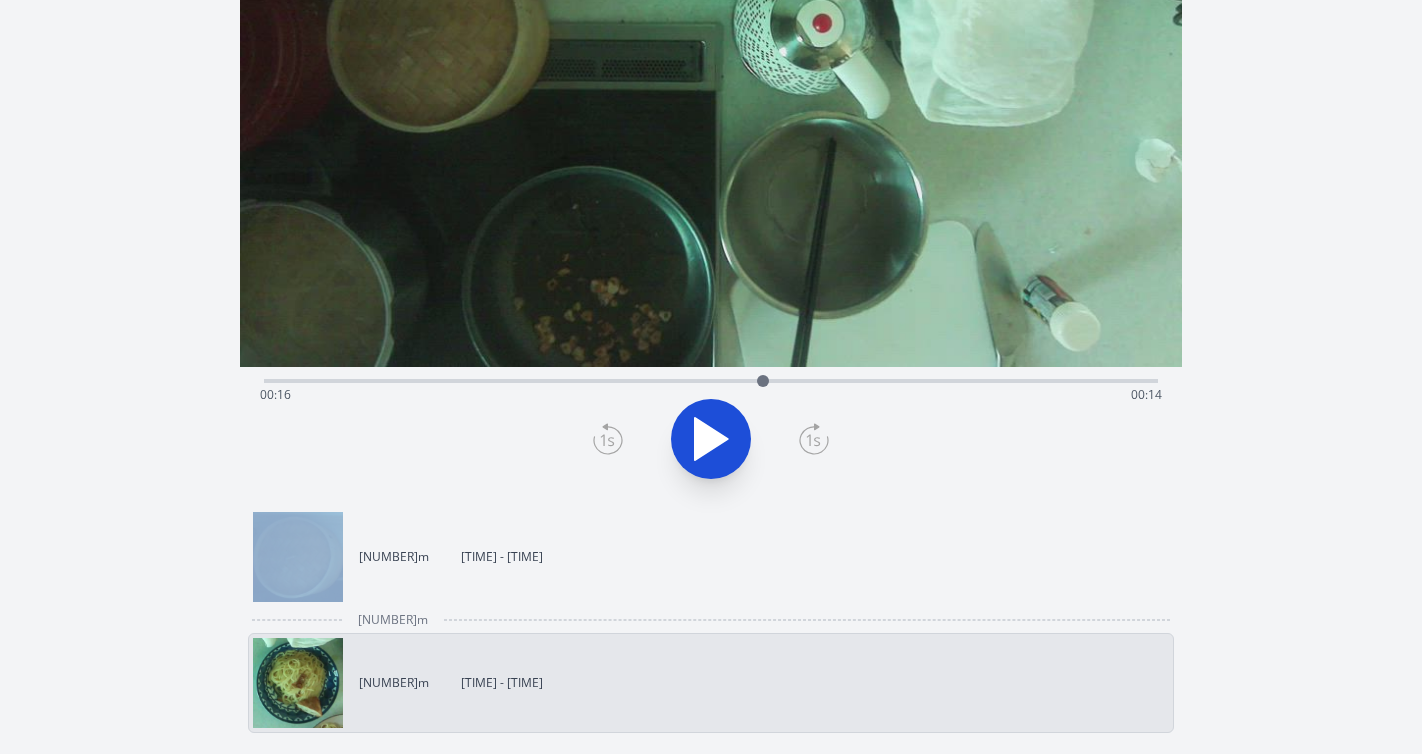 click 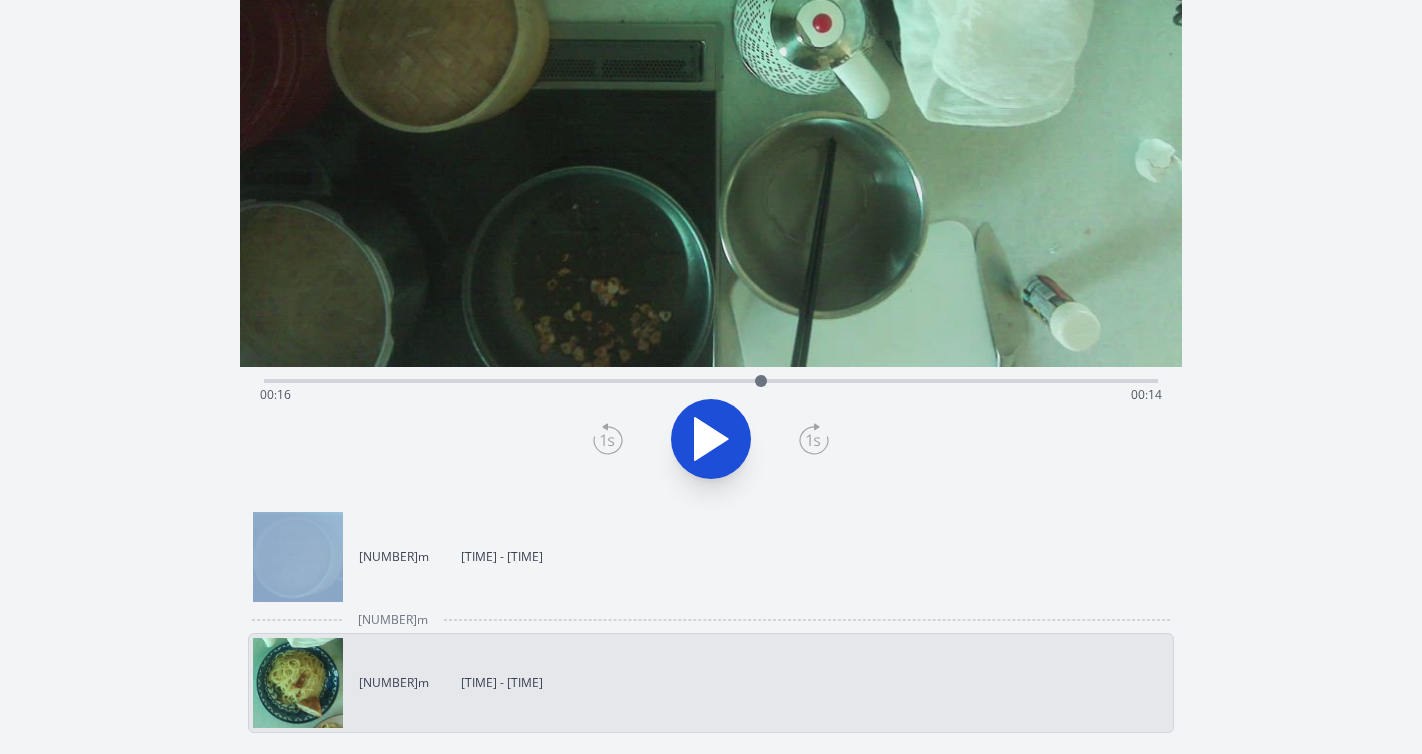 click 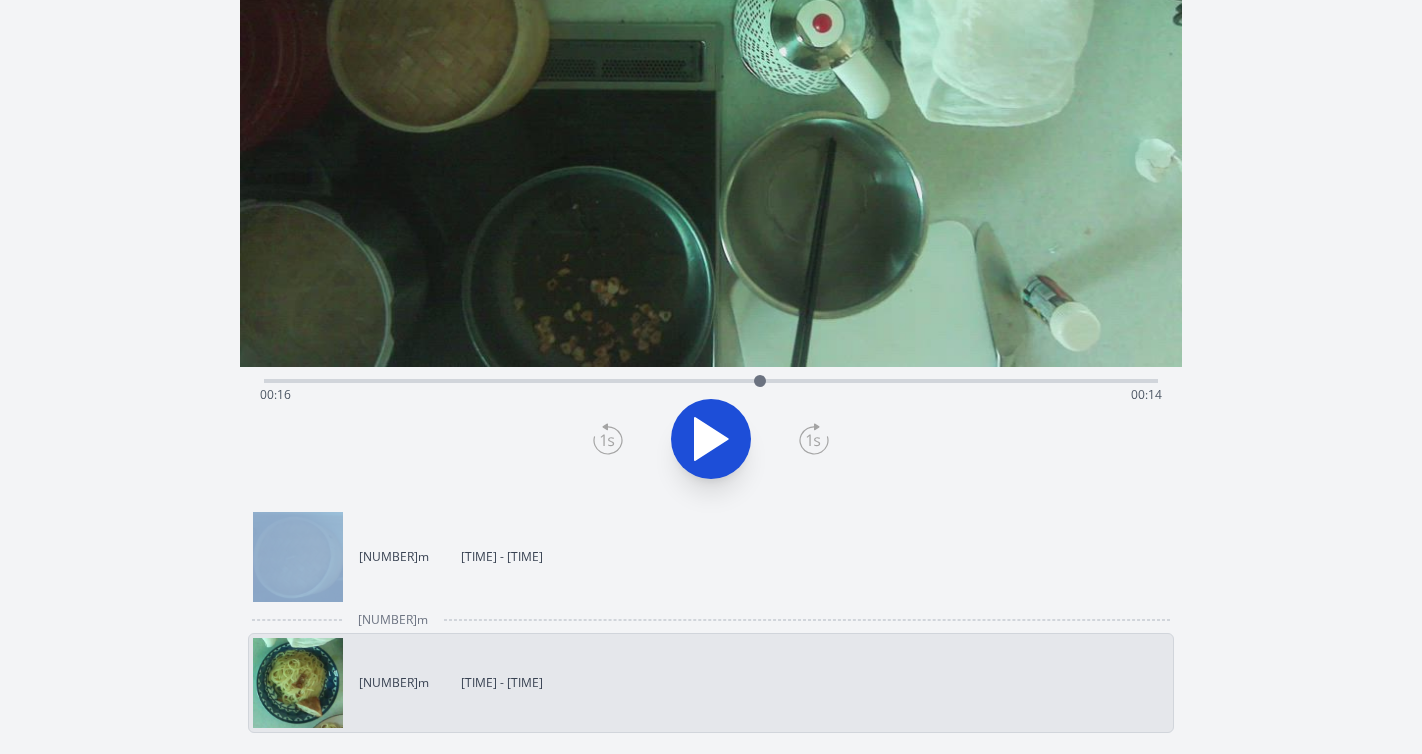 click 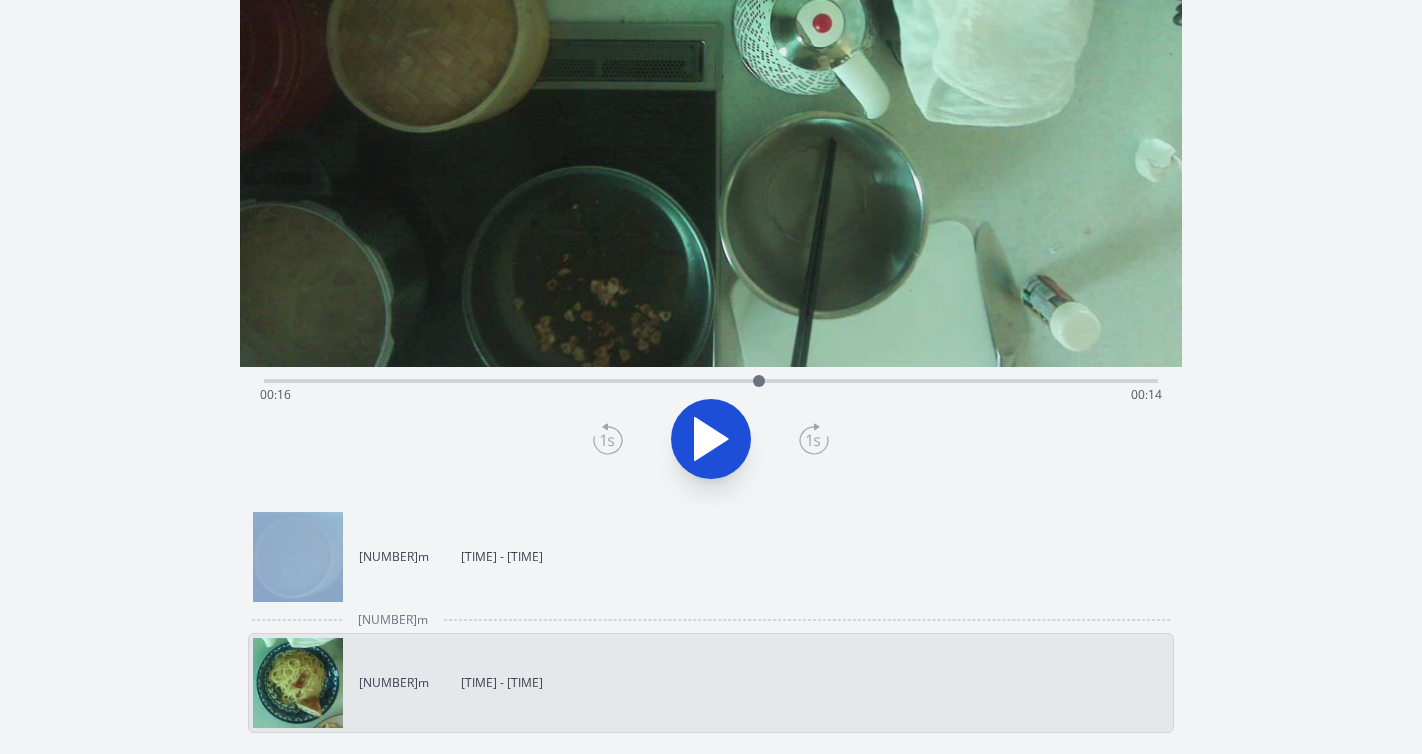 click 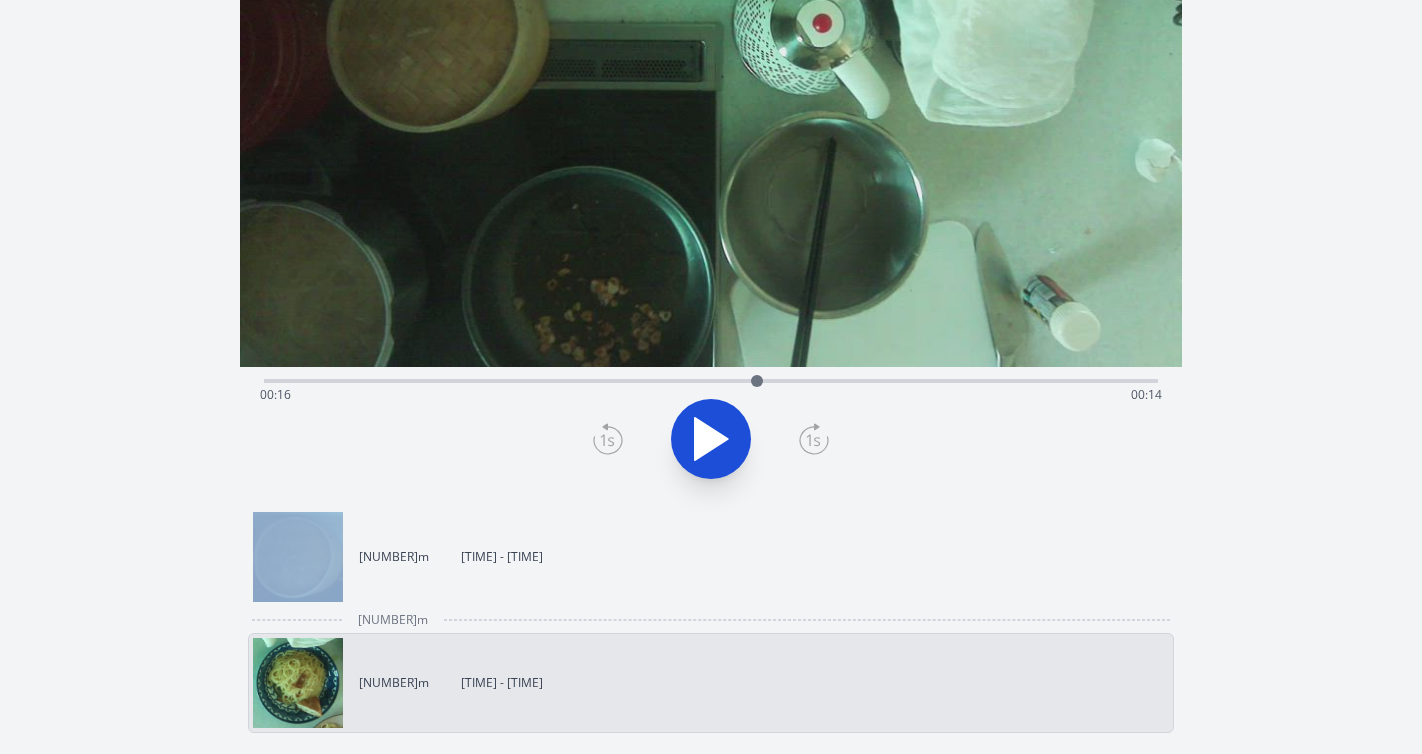click 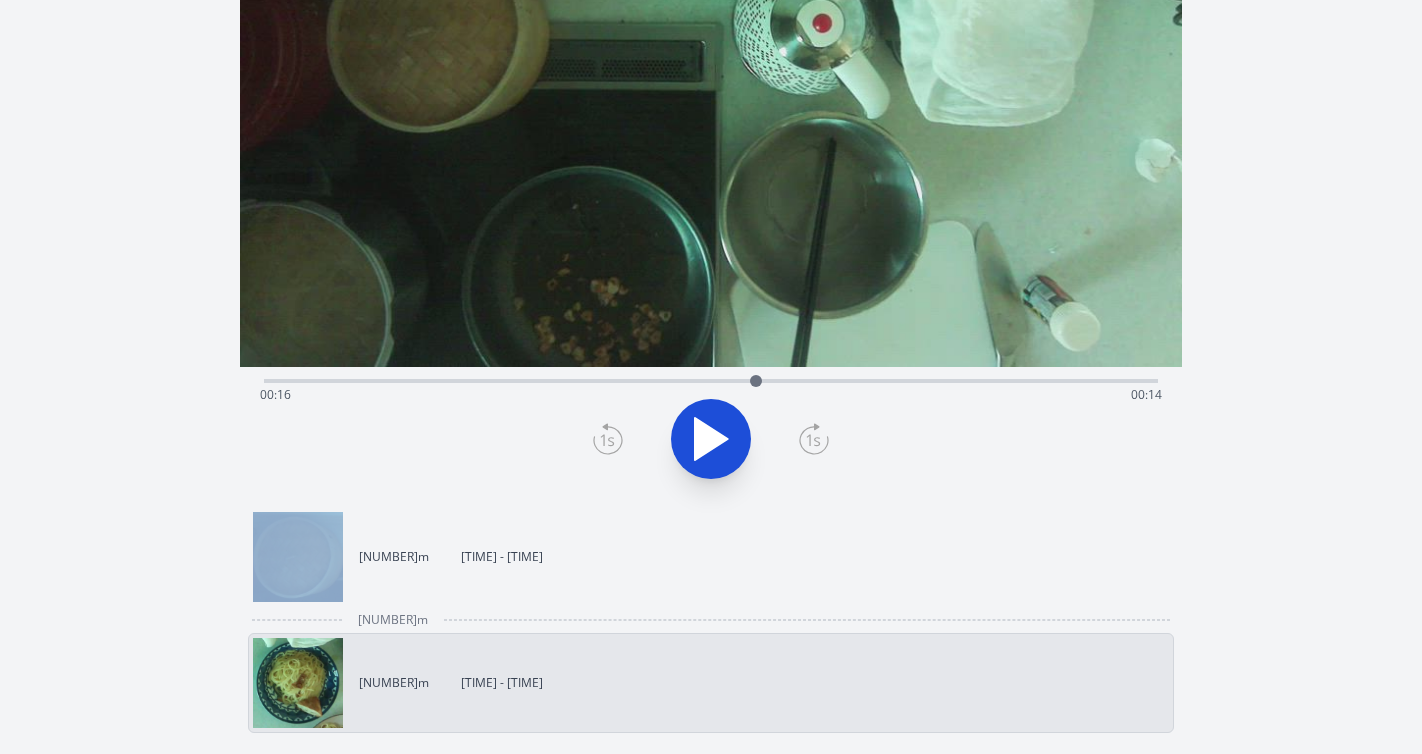 click 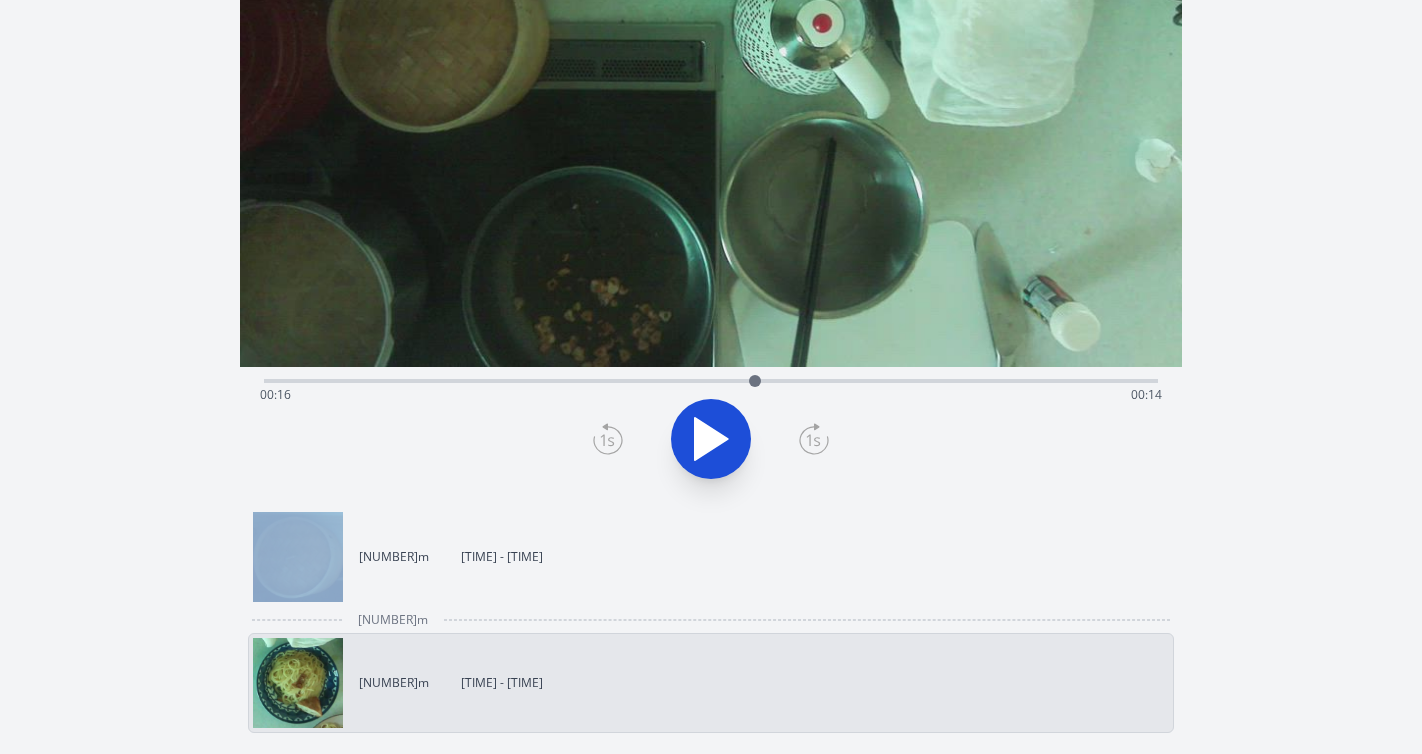 click 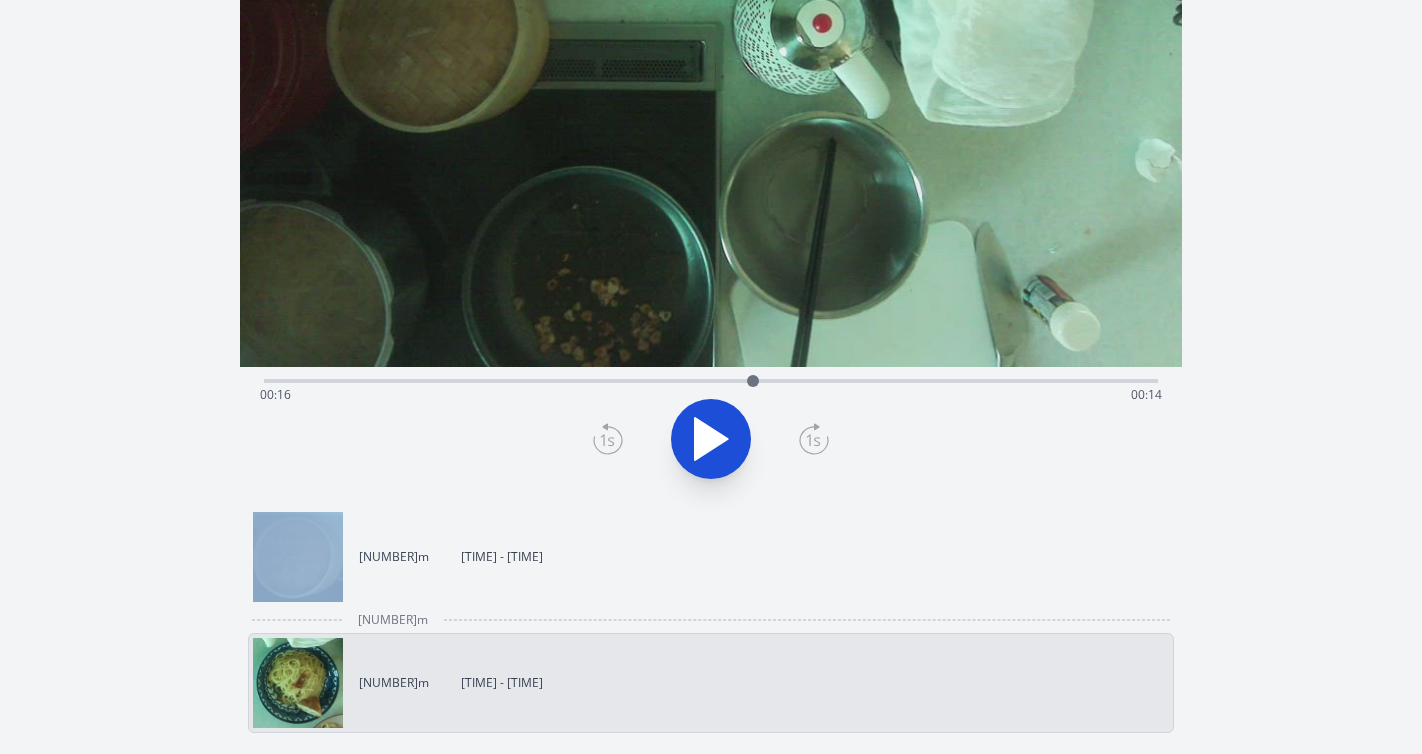 click 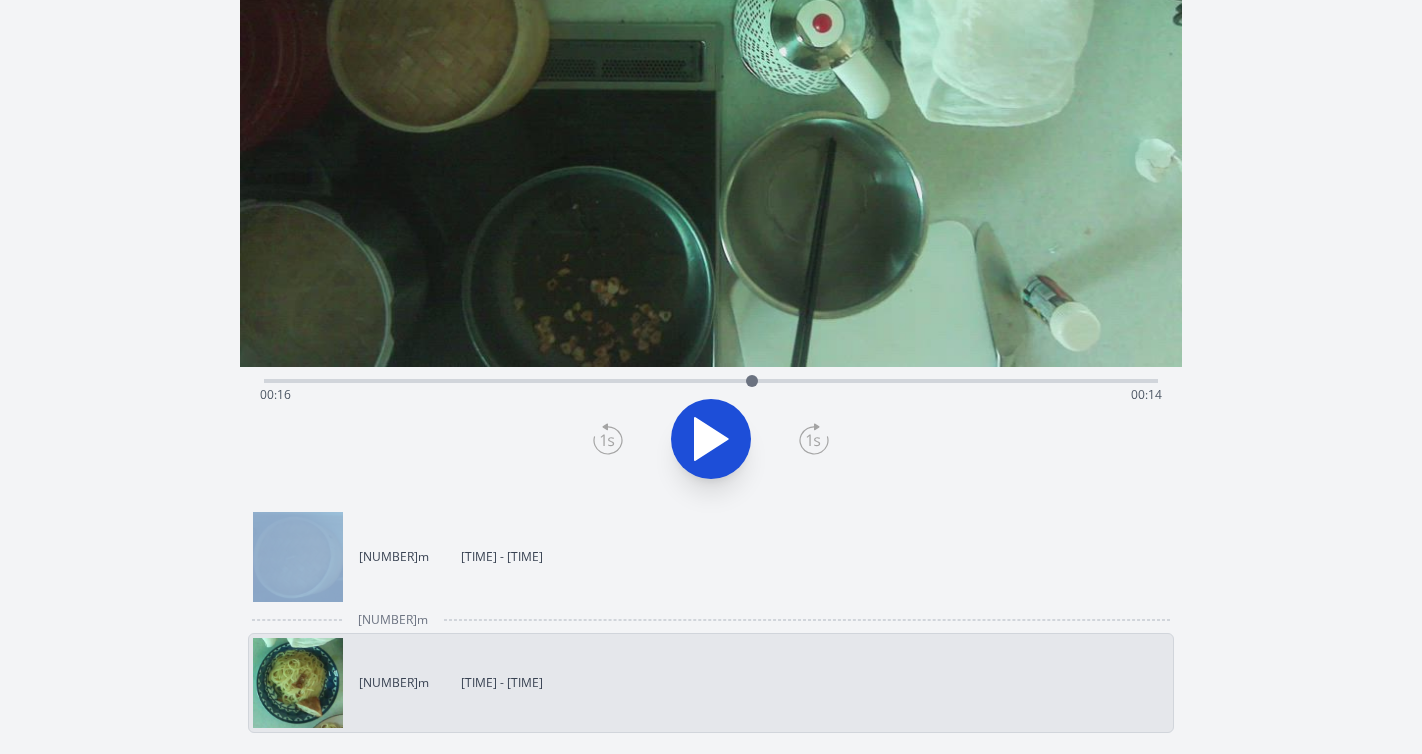 click 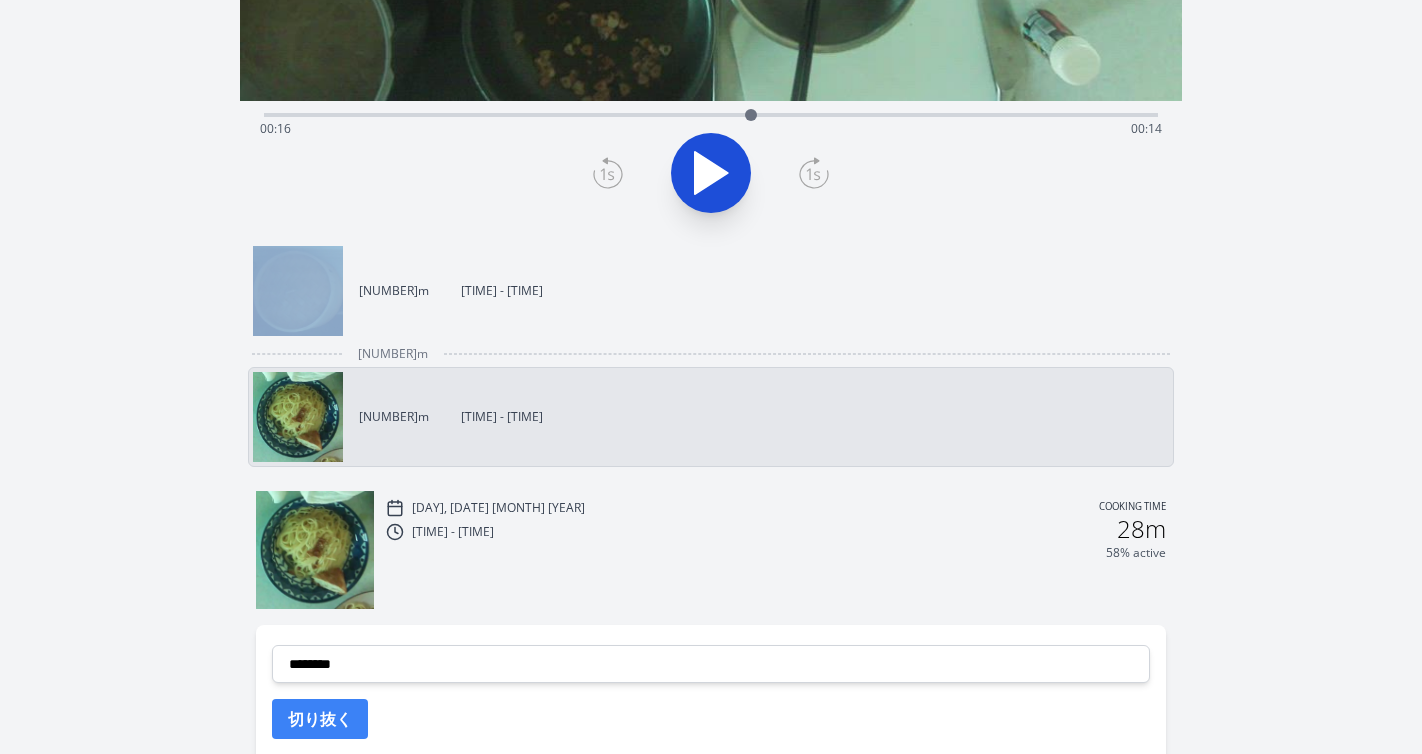 scroll, scrollTop: 581, scrollLeft: 0, axis: vertical 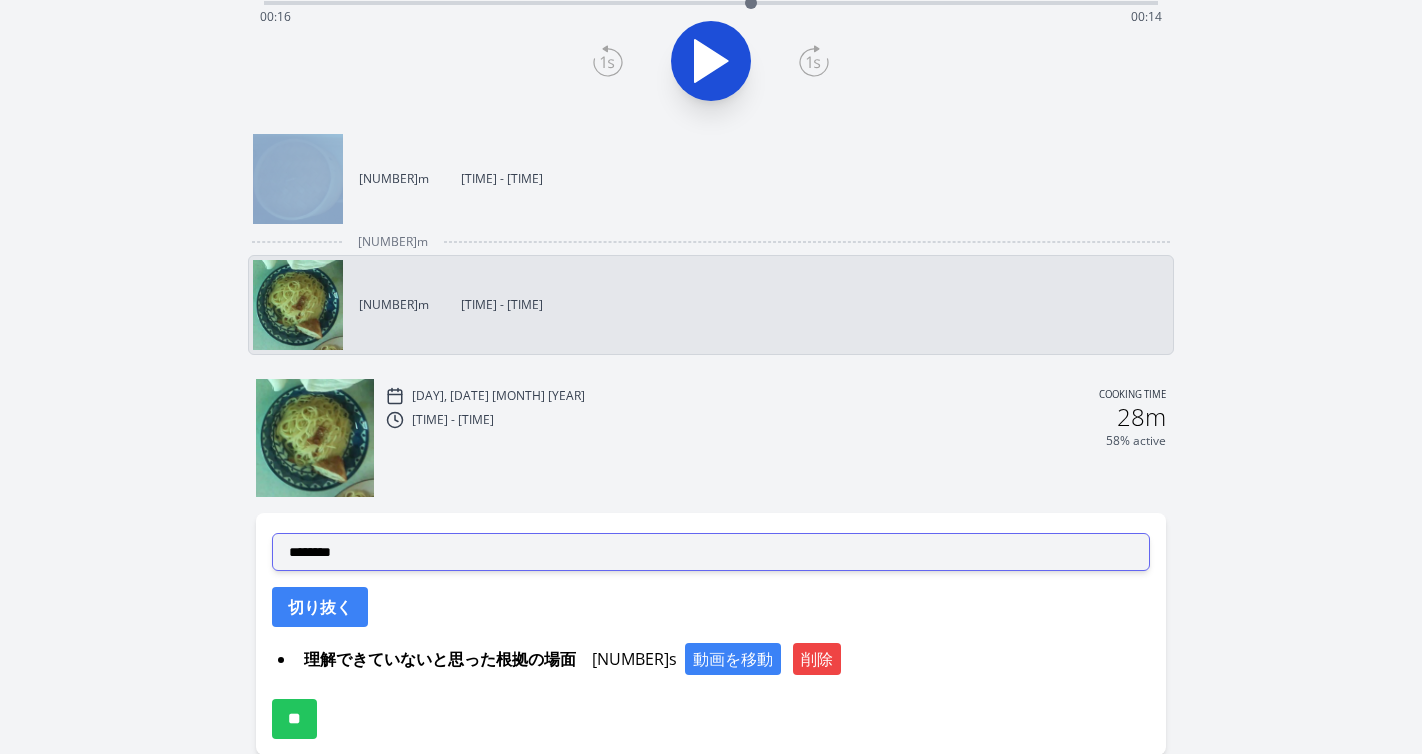 click on "**********" at bounding box center [711, 552] 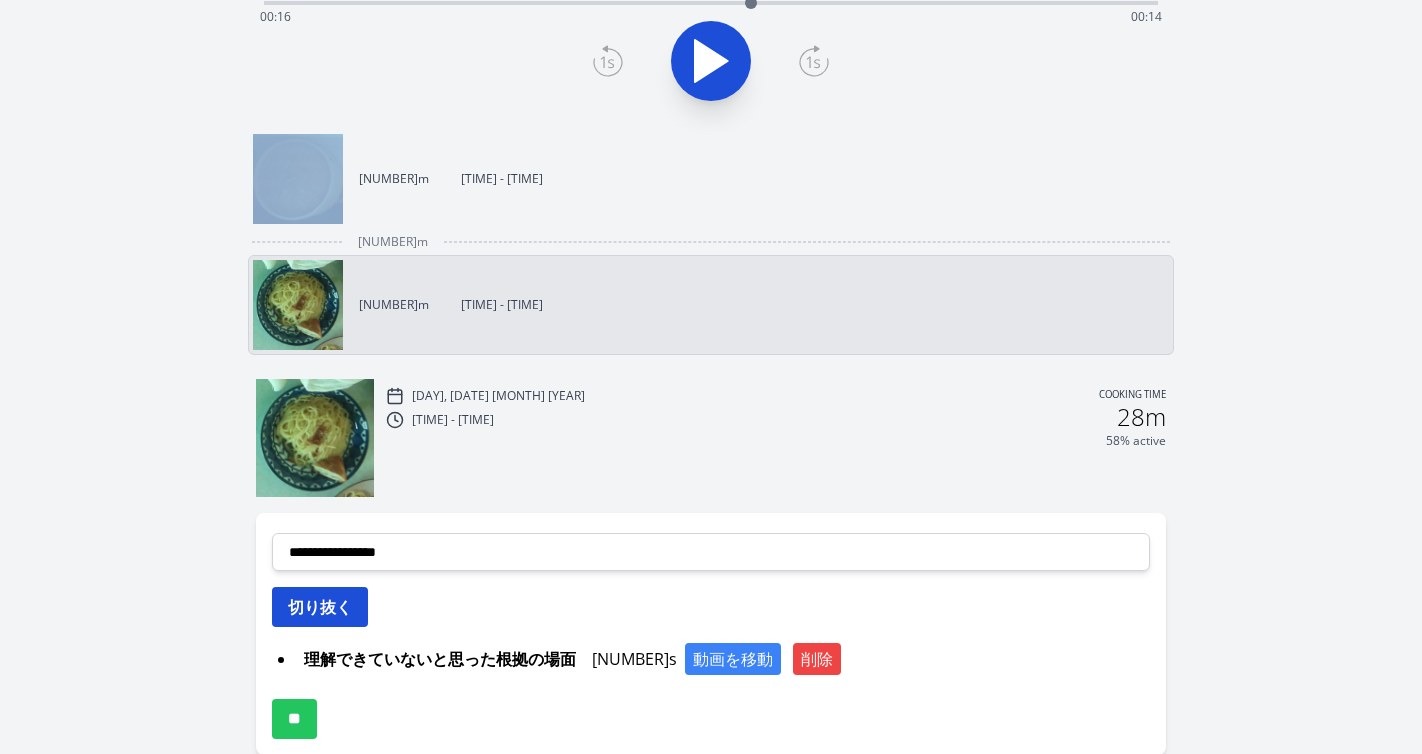 click on "切り抜く" at bounding box center (320, 607) 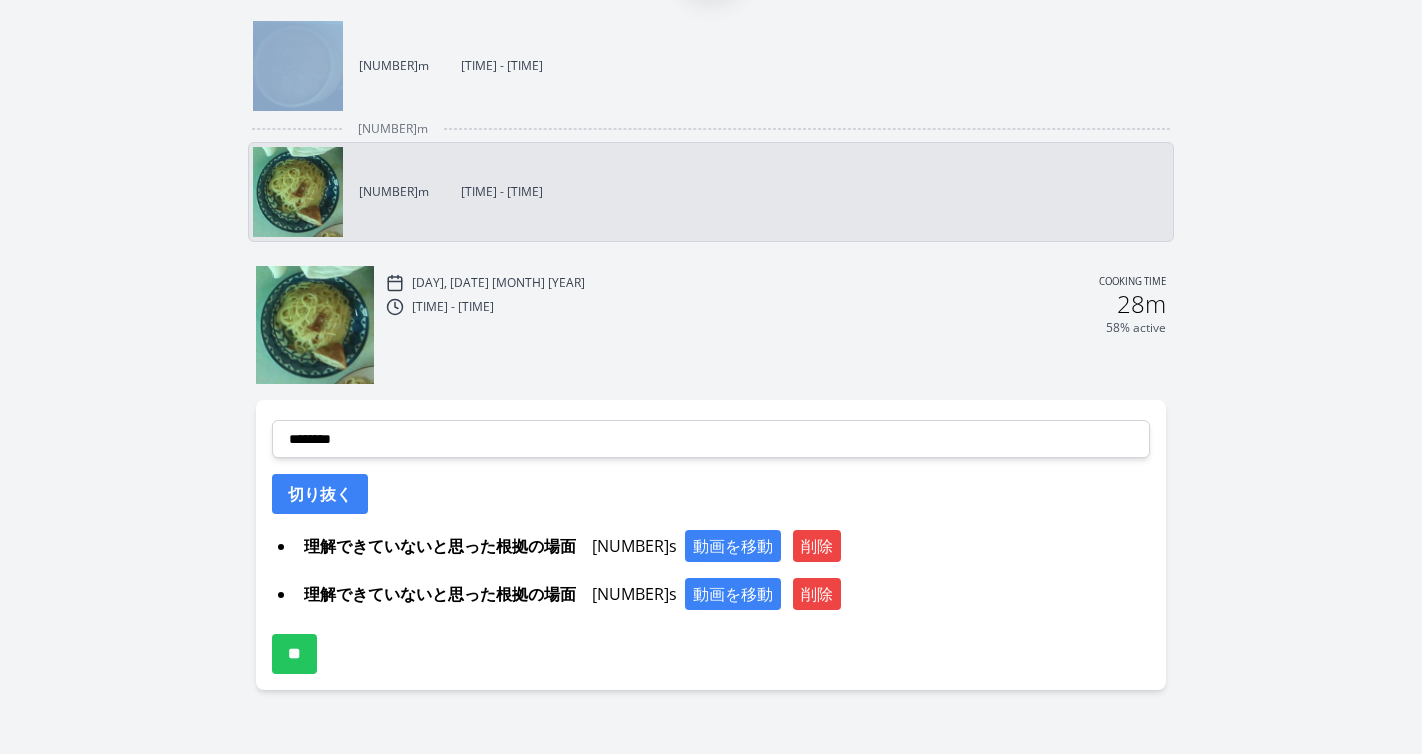 scroll, scrollTop: 706, scrollLeft: 0, axis: vertical 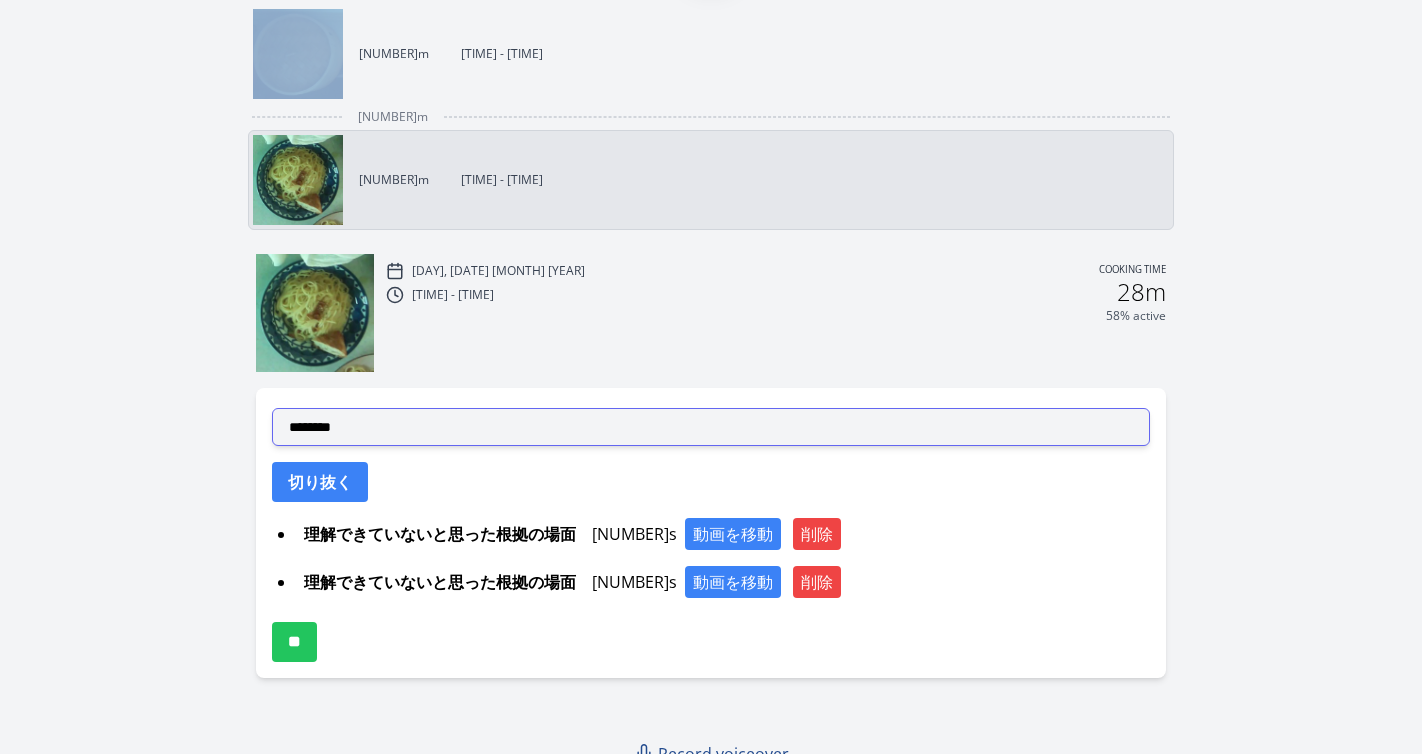 click on "**********" at bounding box center [711, 427] 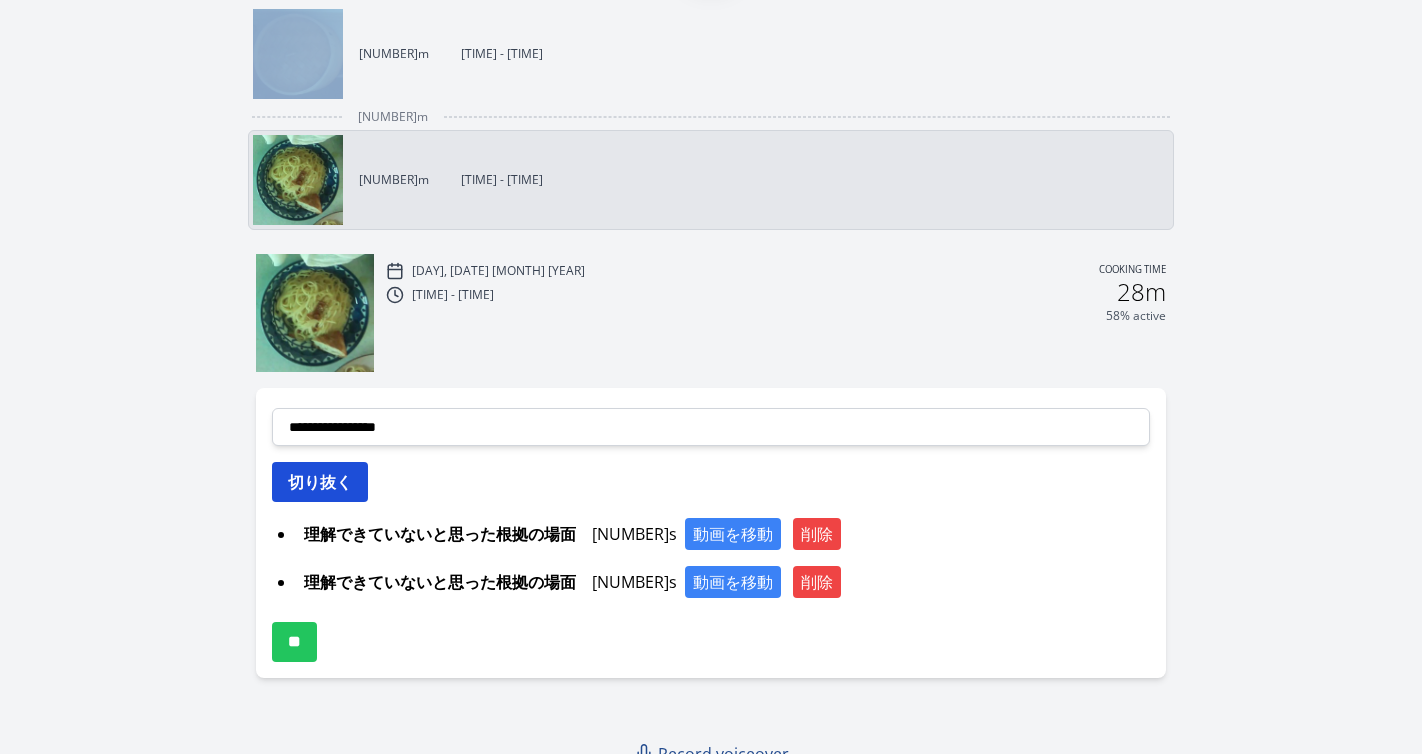 click on "切り抜く" at bounding box center (320, 482) 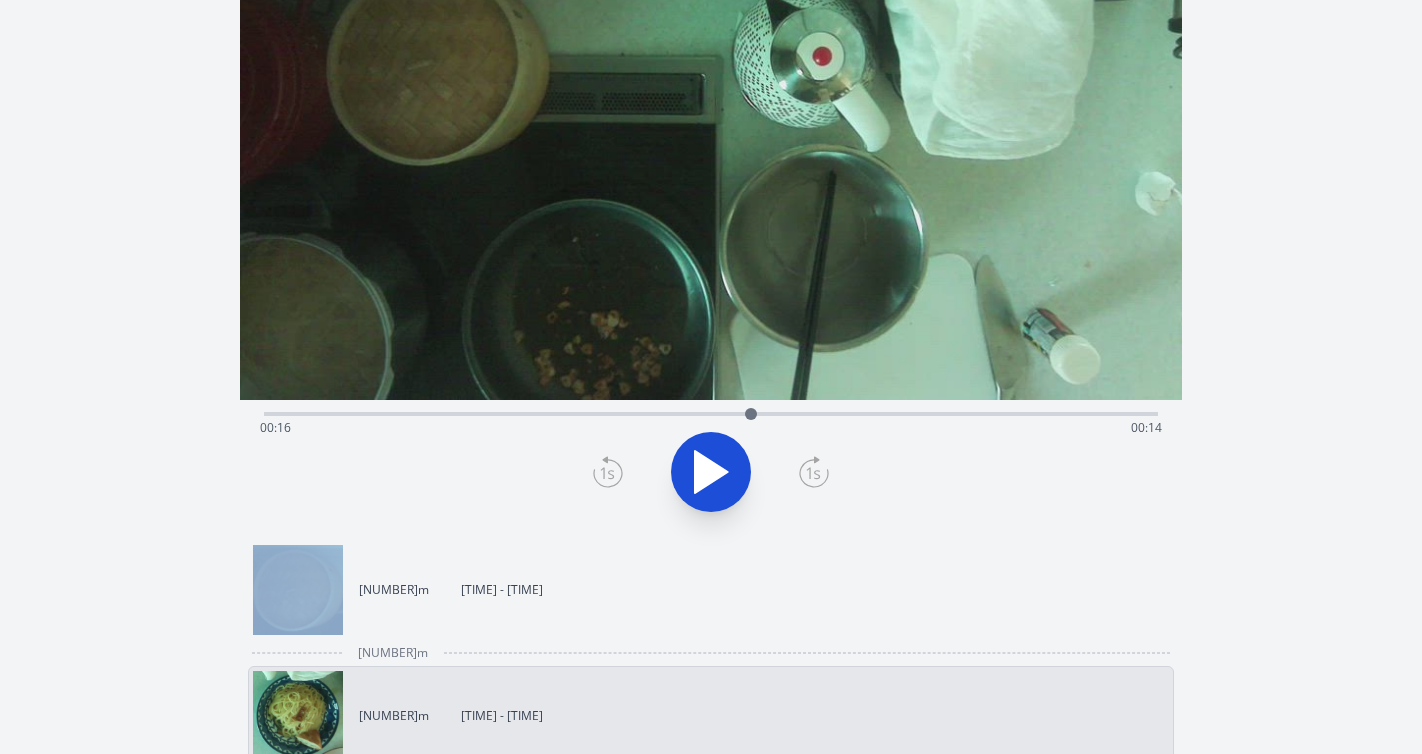 scroll, scrollTop: 79, scrollLeft: 0, axis: vertical 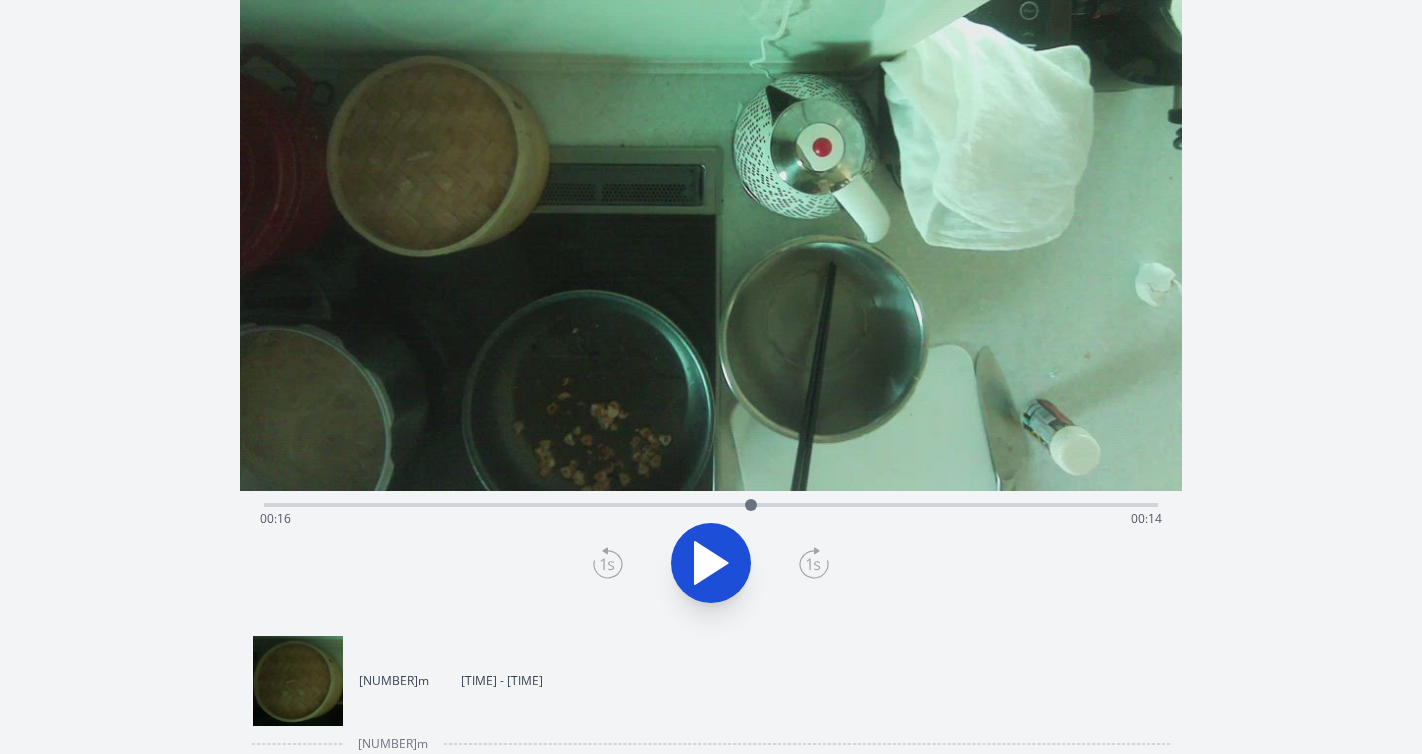click on "Discard Recording?
You will not be able to recover this once discarded.
Cancel
Discard Recording
[TIME] 1 × 0.25× 0.5× 1× 1.5× 2×
fullscreen
Time elapsed:  [TIME]
Time remaining:  [TIME]" at bounding box center [711, 685] 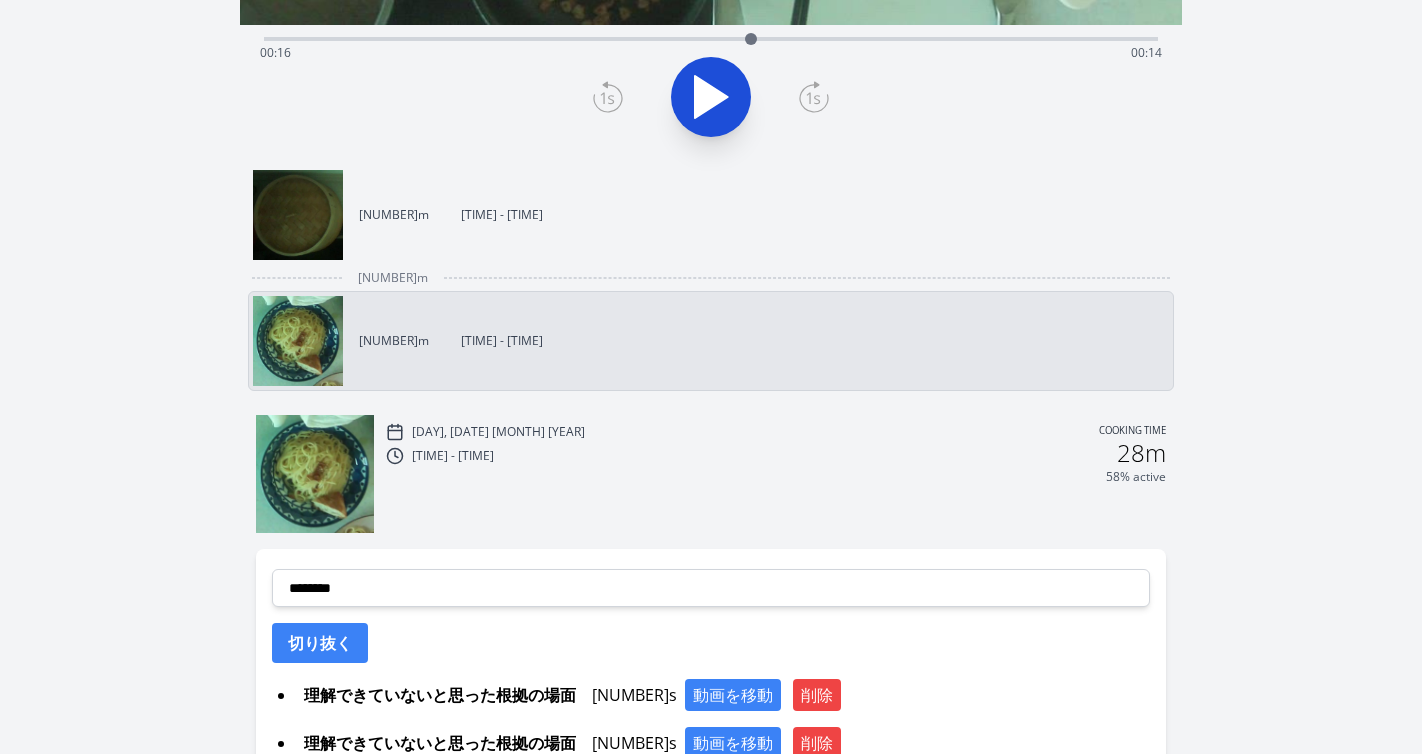 scroll, scrollTop: 774, scrollLeft: 0, axis: vertical 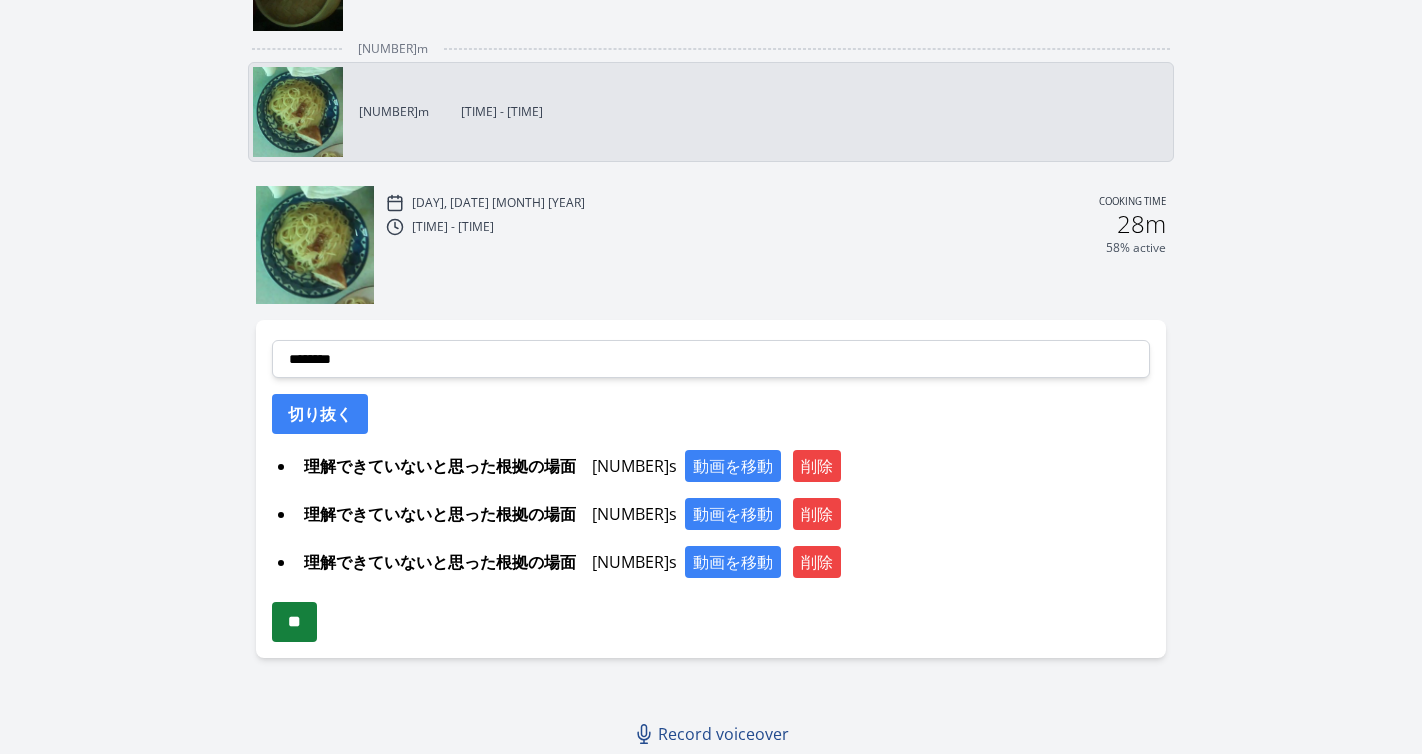 click on "**" at bounding box center [294, 622] 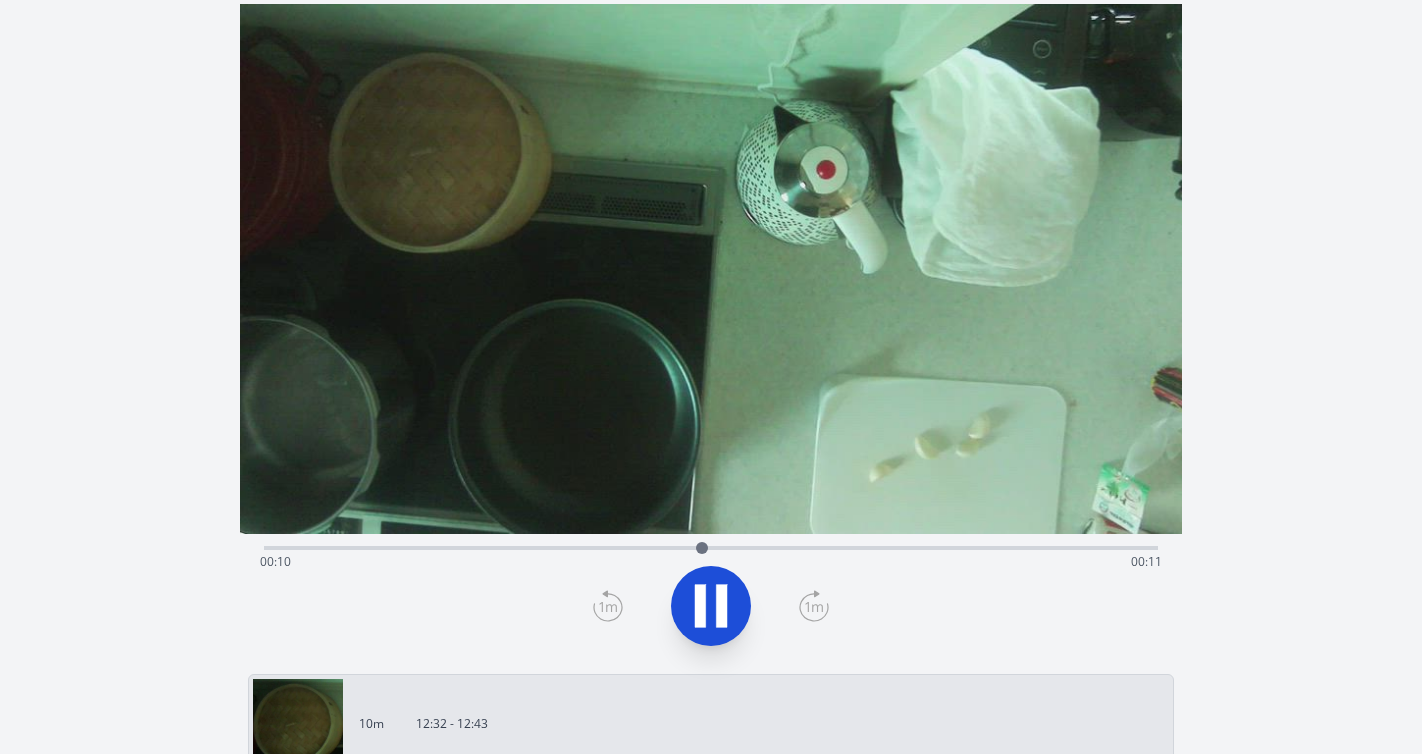 scroll, scrollTop: 38, scrollLeft: 0, axis: vertical 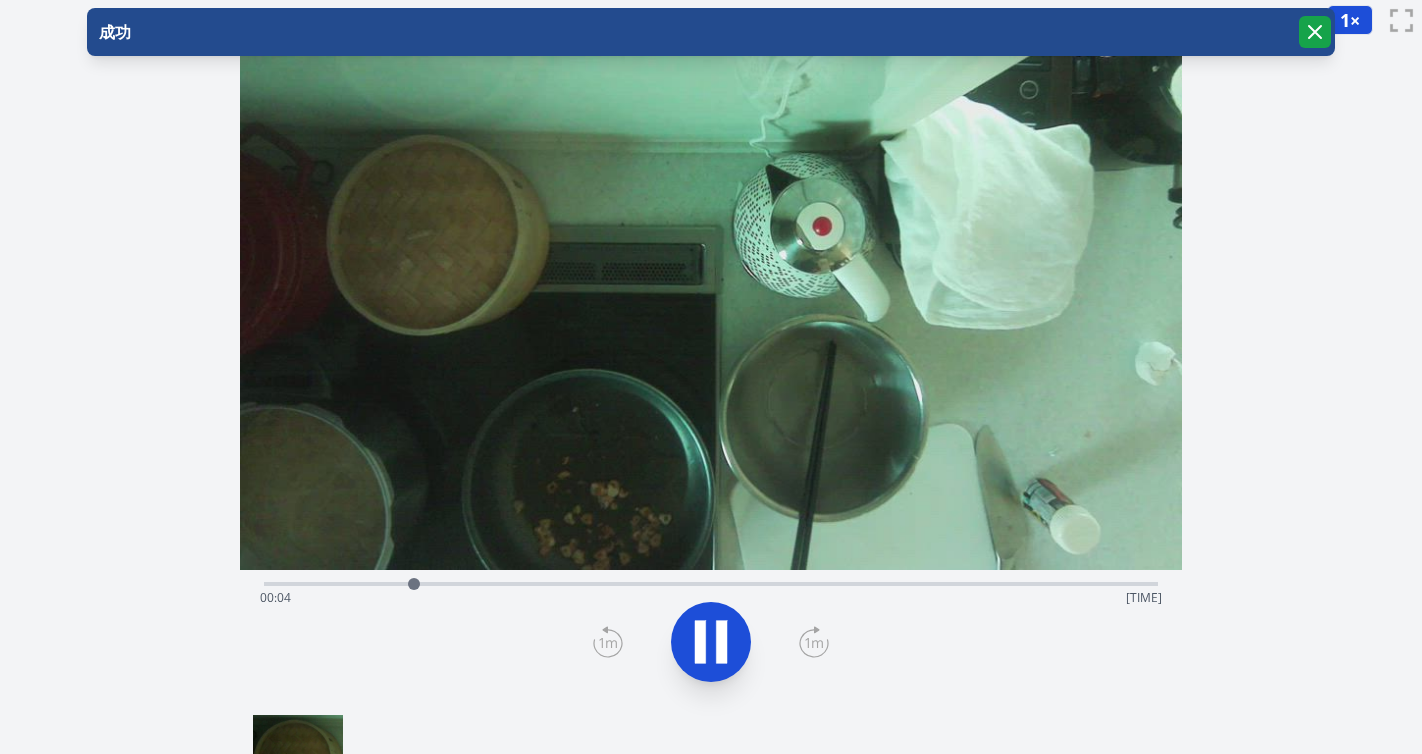 click 